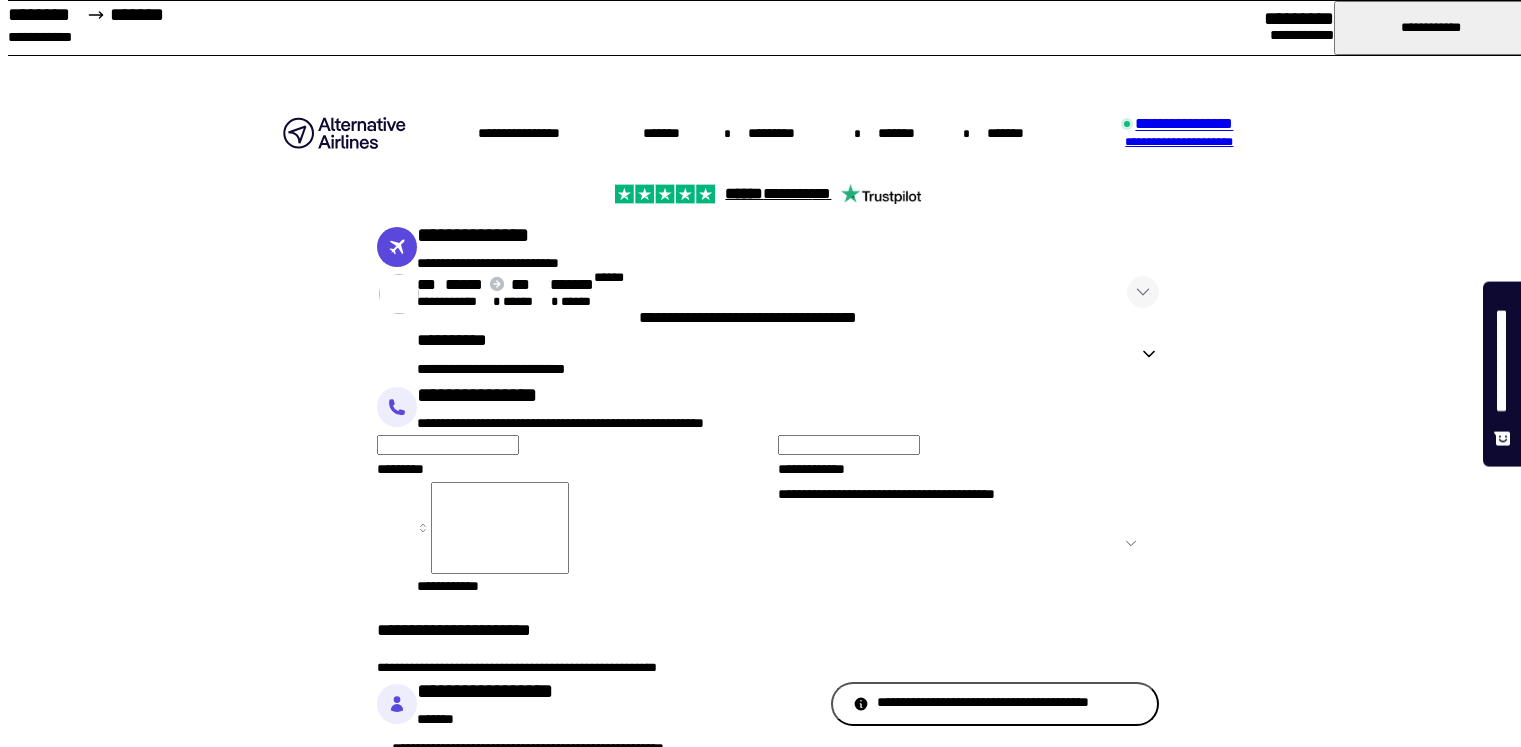 scroll, scrollTop: 0, scrollLeft: 0, axis: both 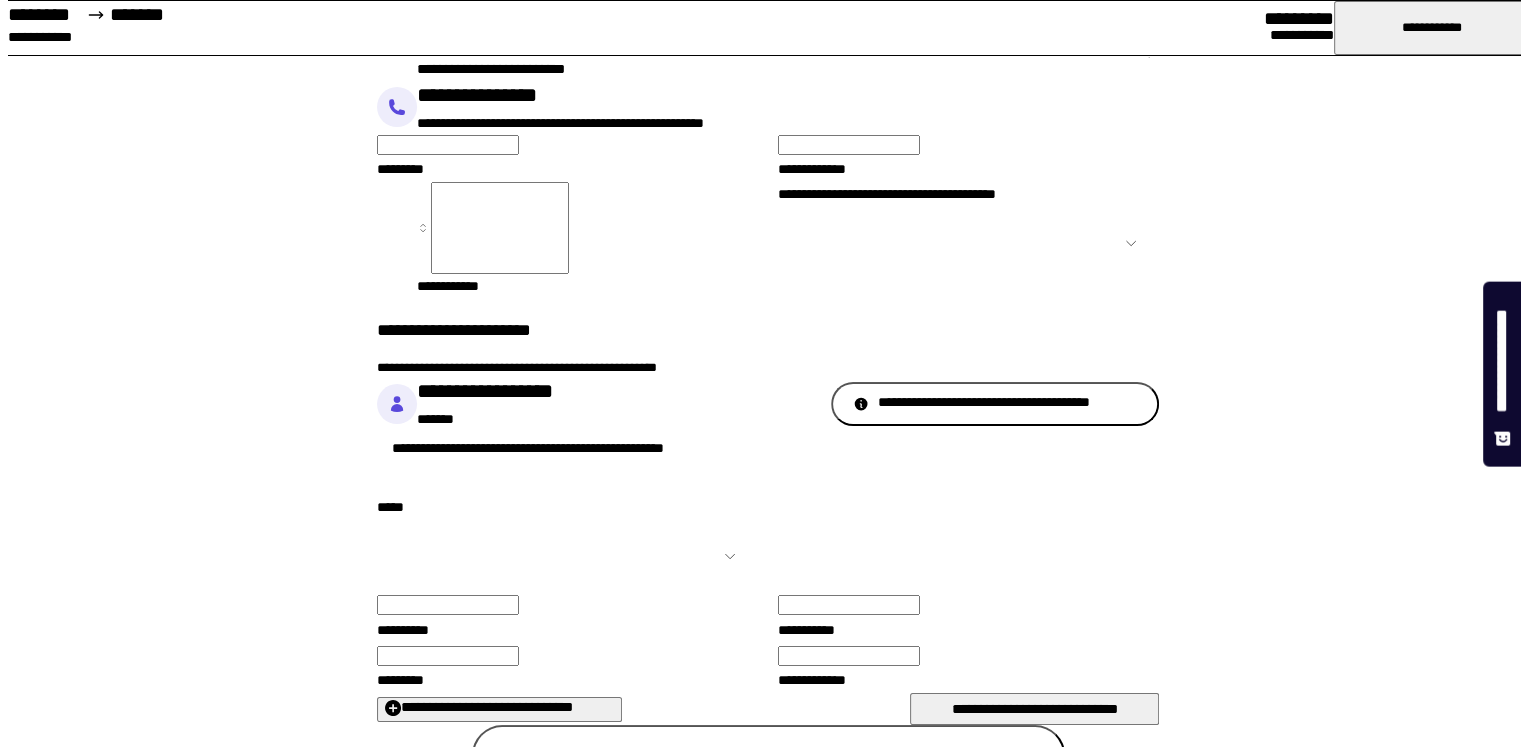 click on "*********" at bounding box center [448, 145] 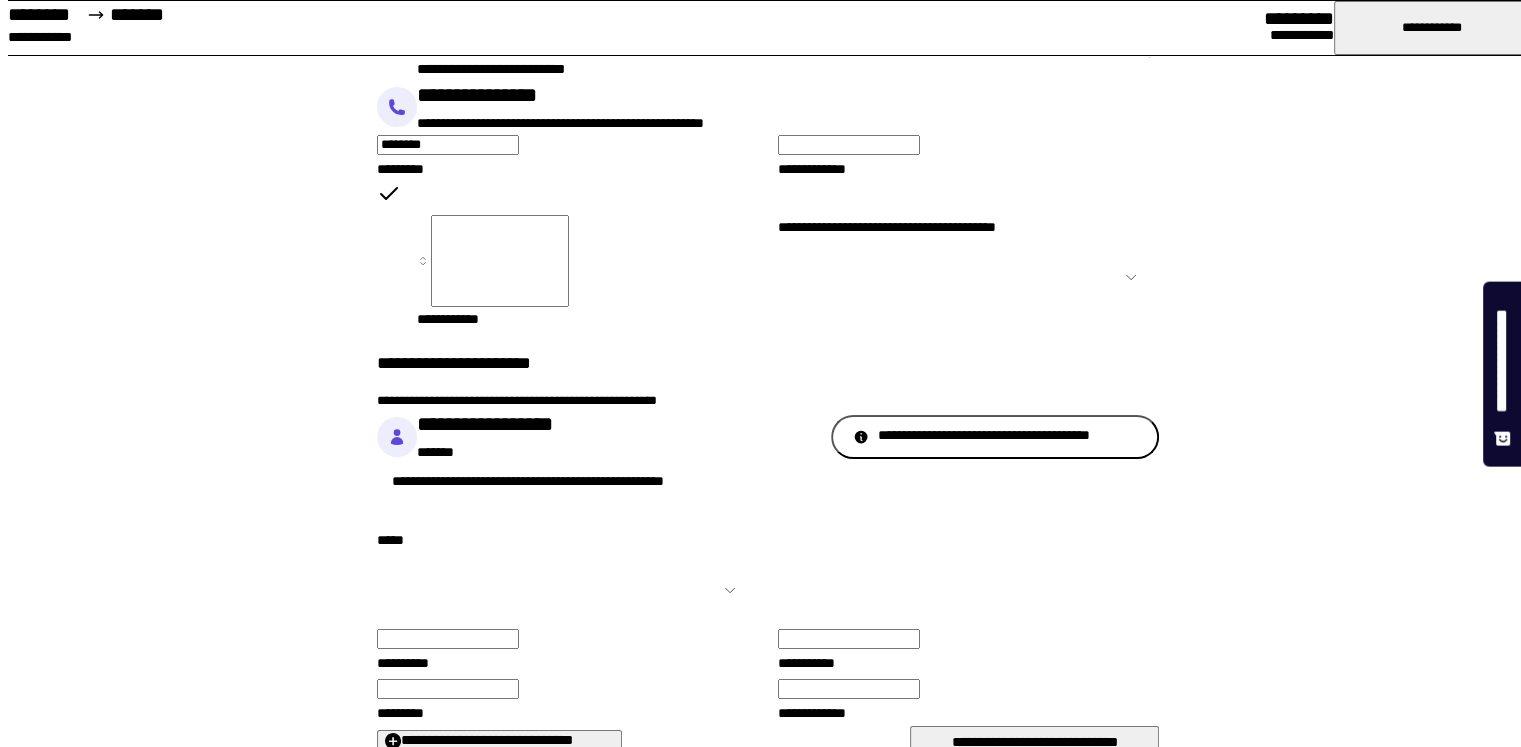 click on "********" at bounding box center (448, 145) 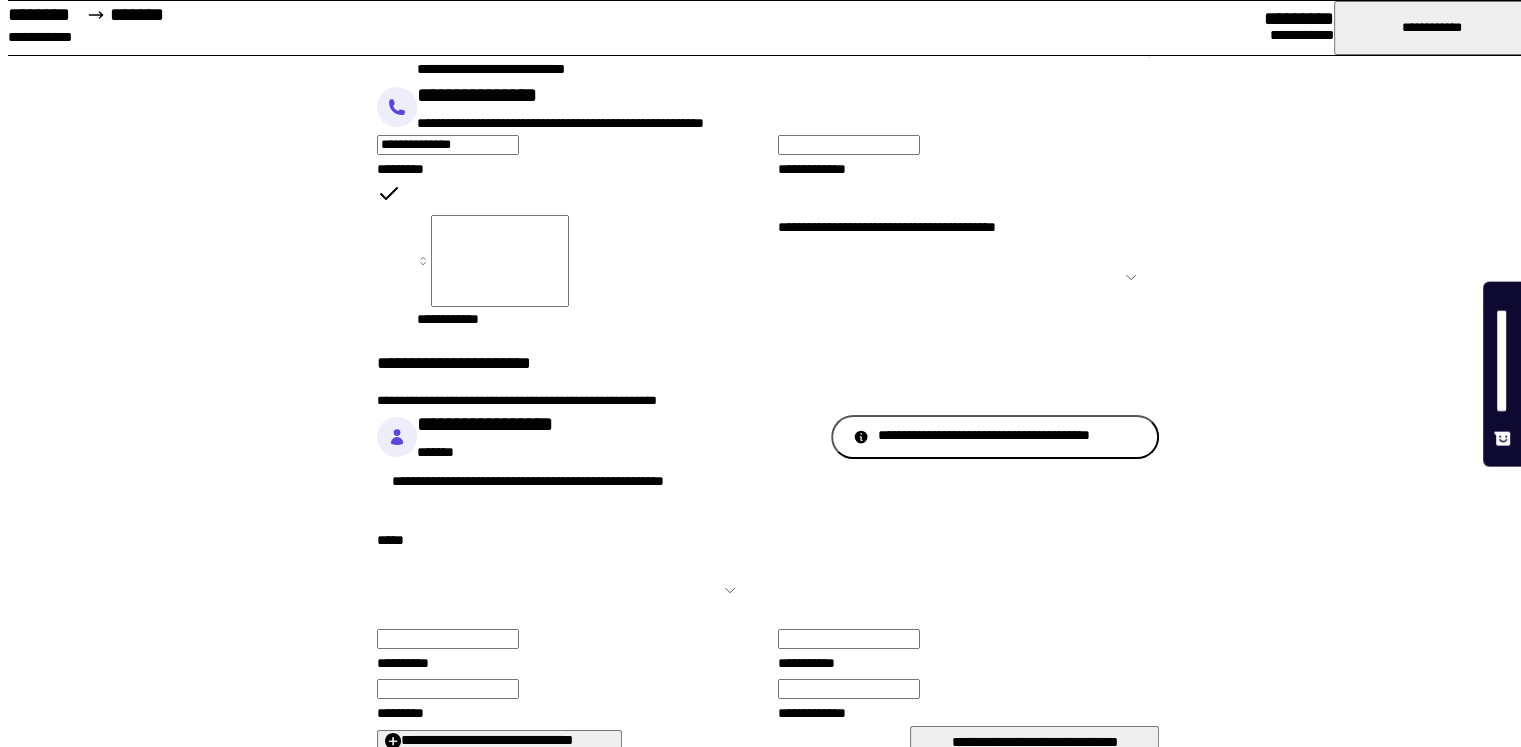 type on "**********" 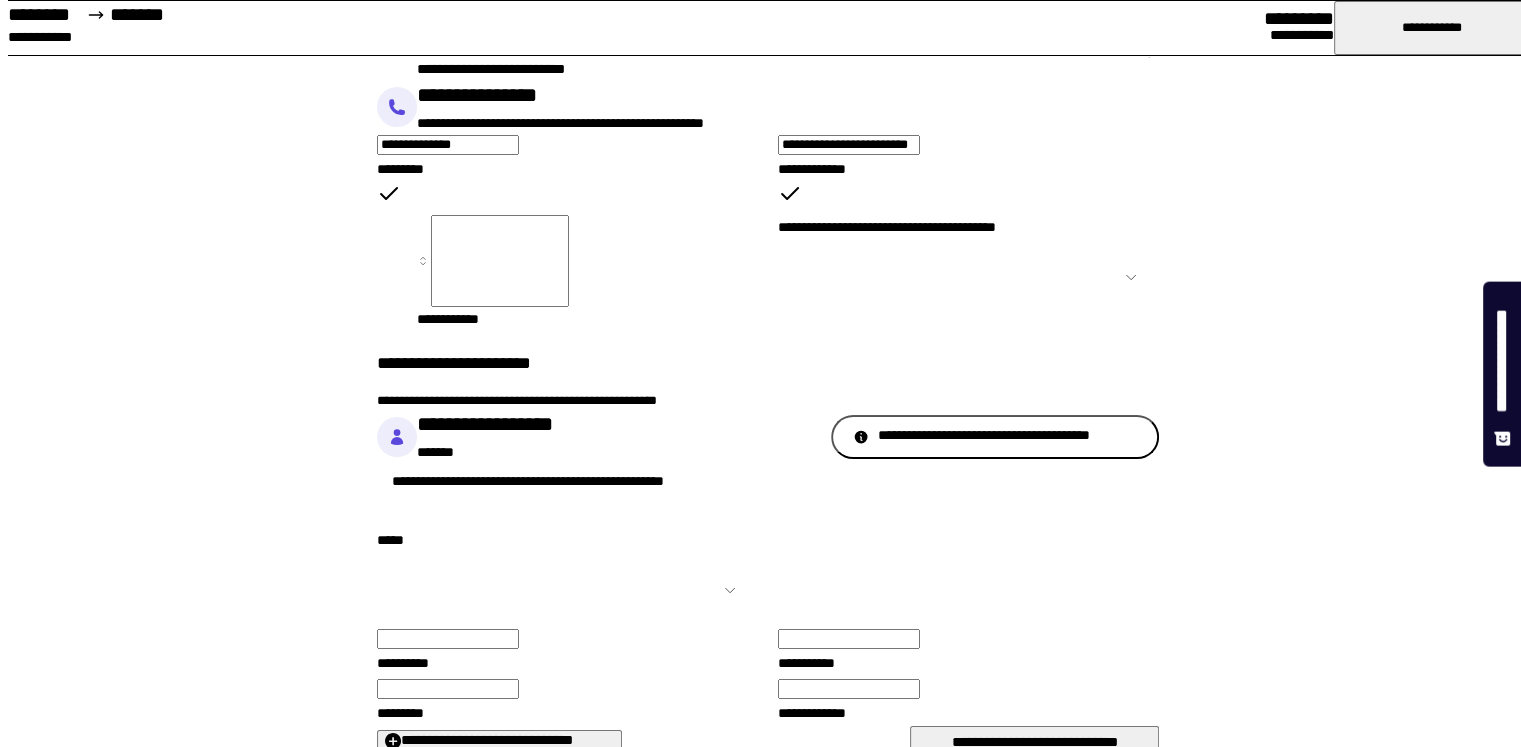 type on "**********" 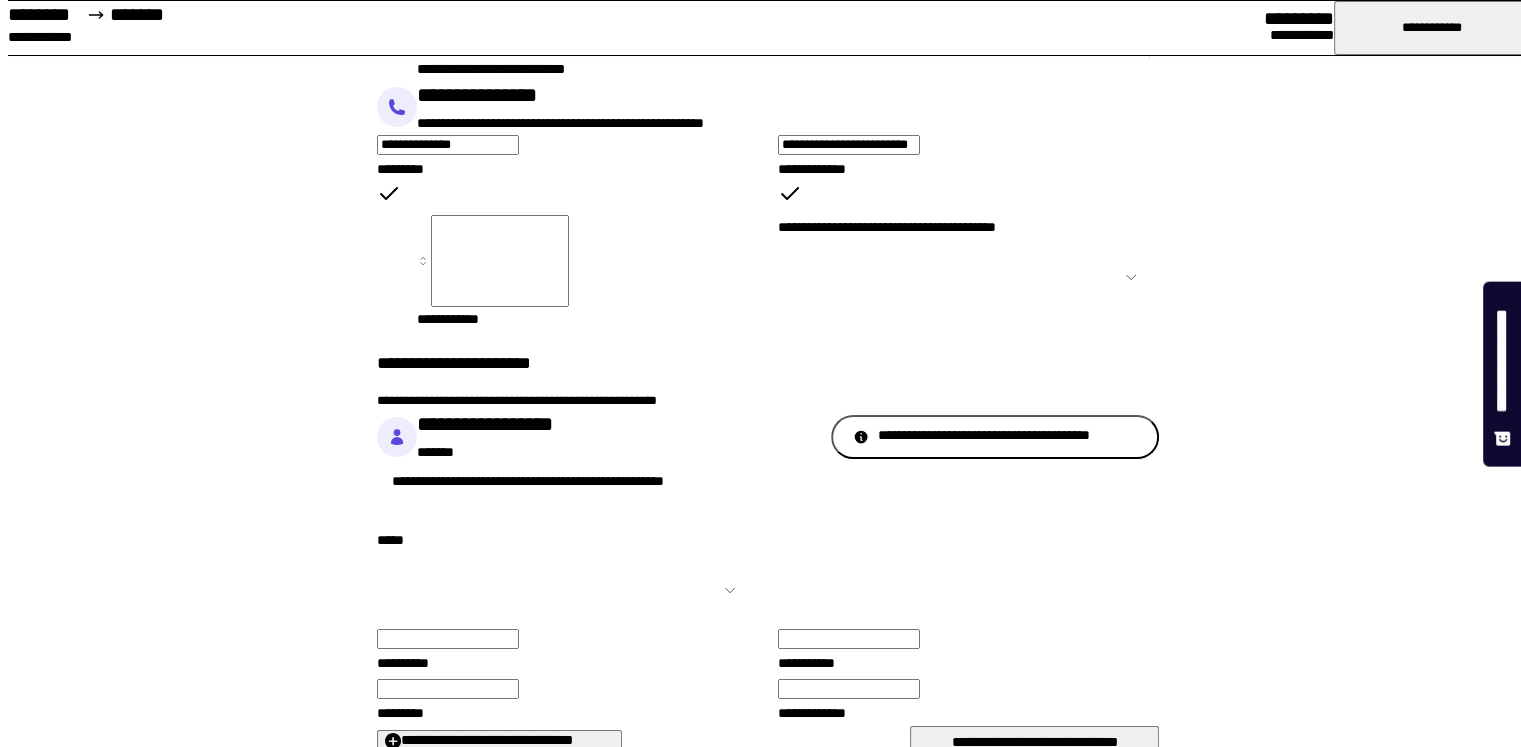 click on "**********" at bounding box center [500, 261] 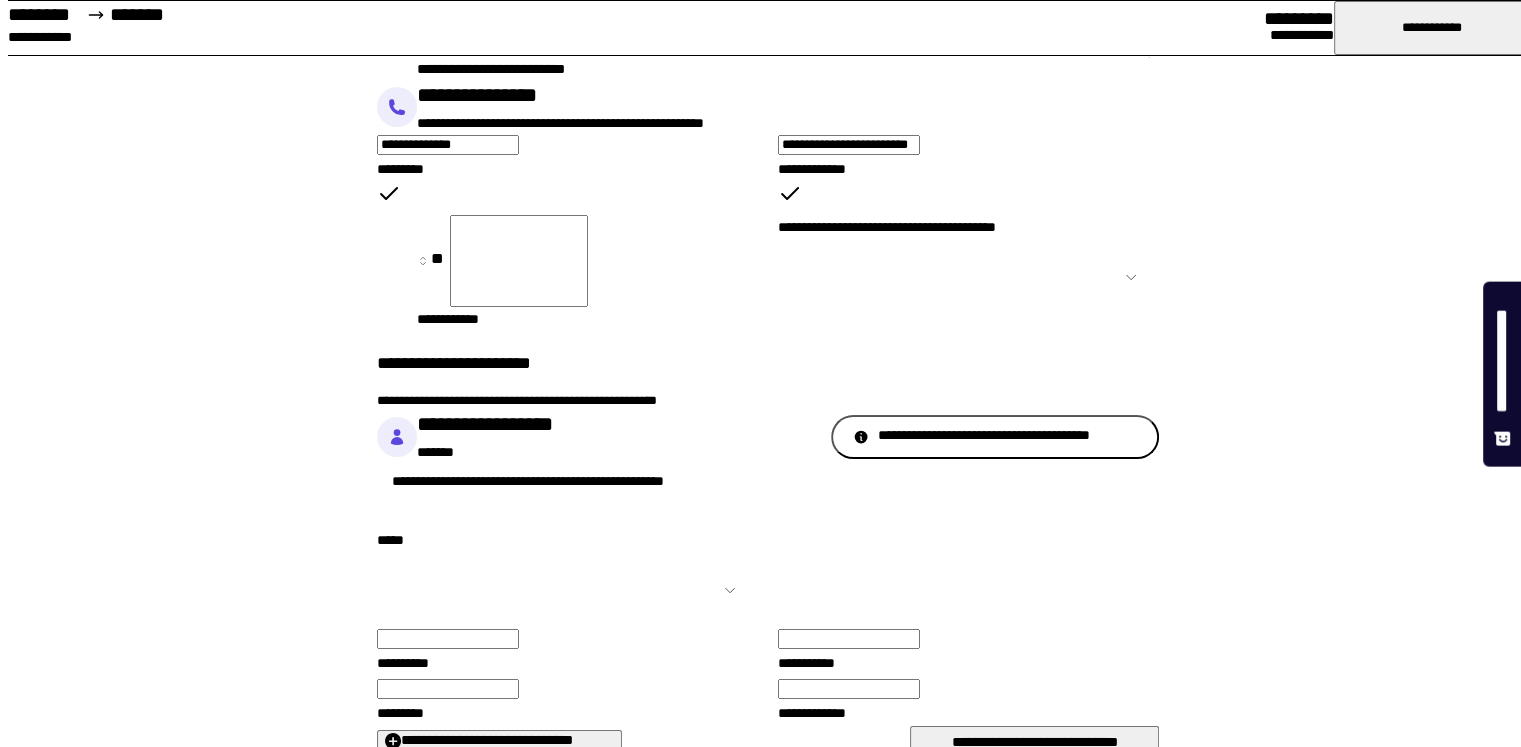 paste on "**********" 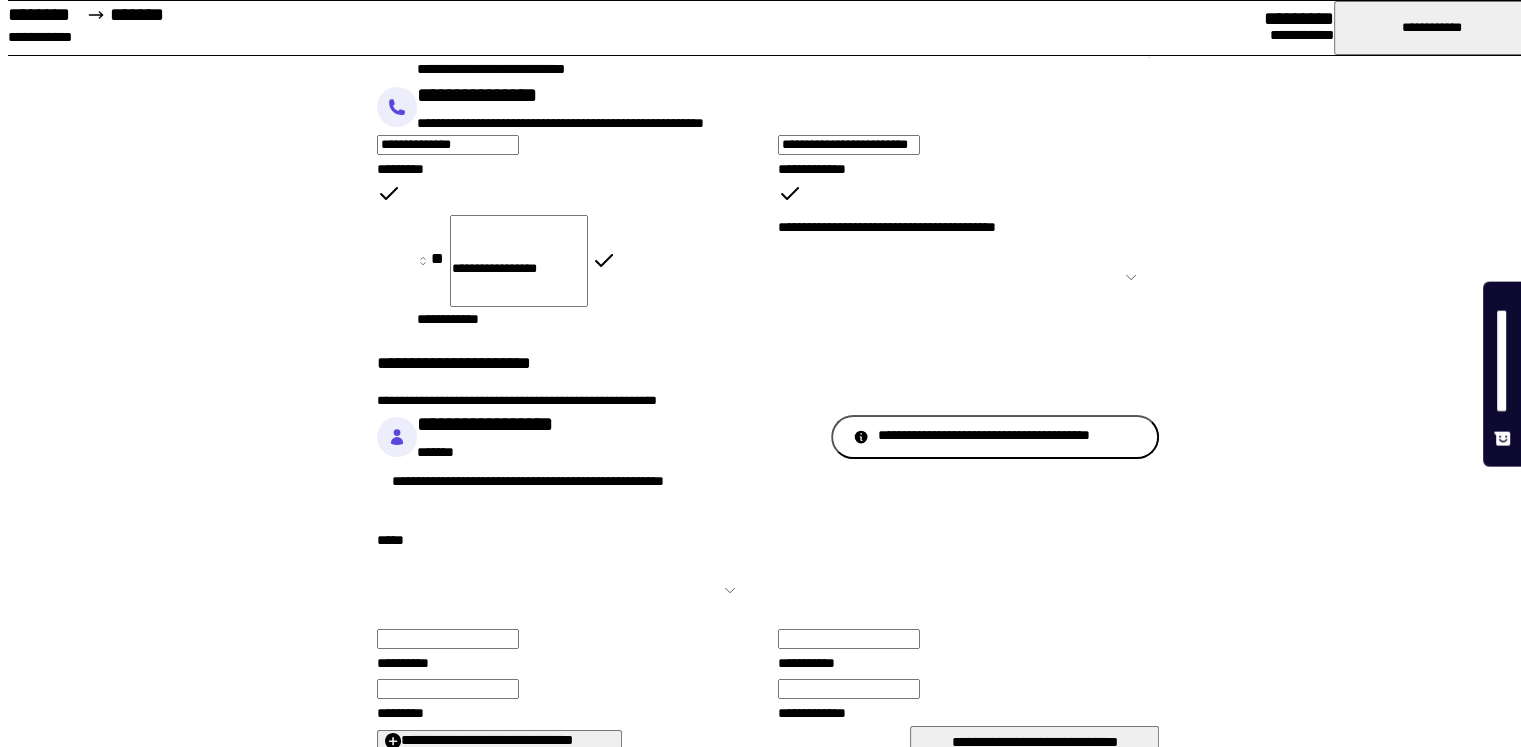 click on "**********" at bounding box center [519, 261] 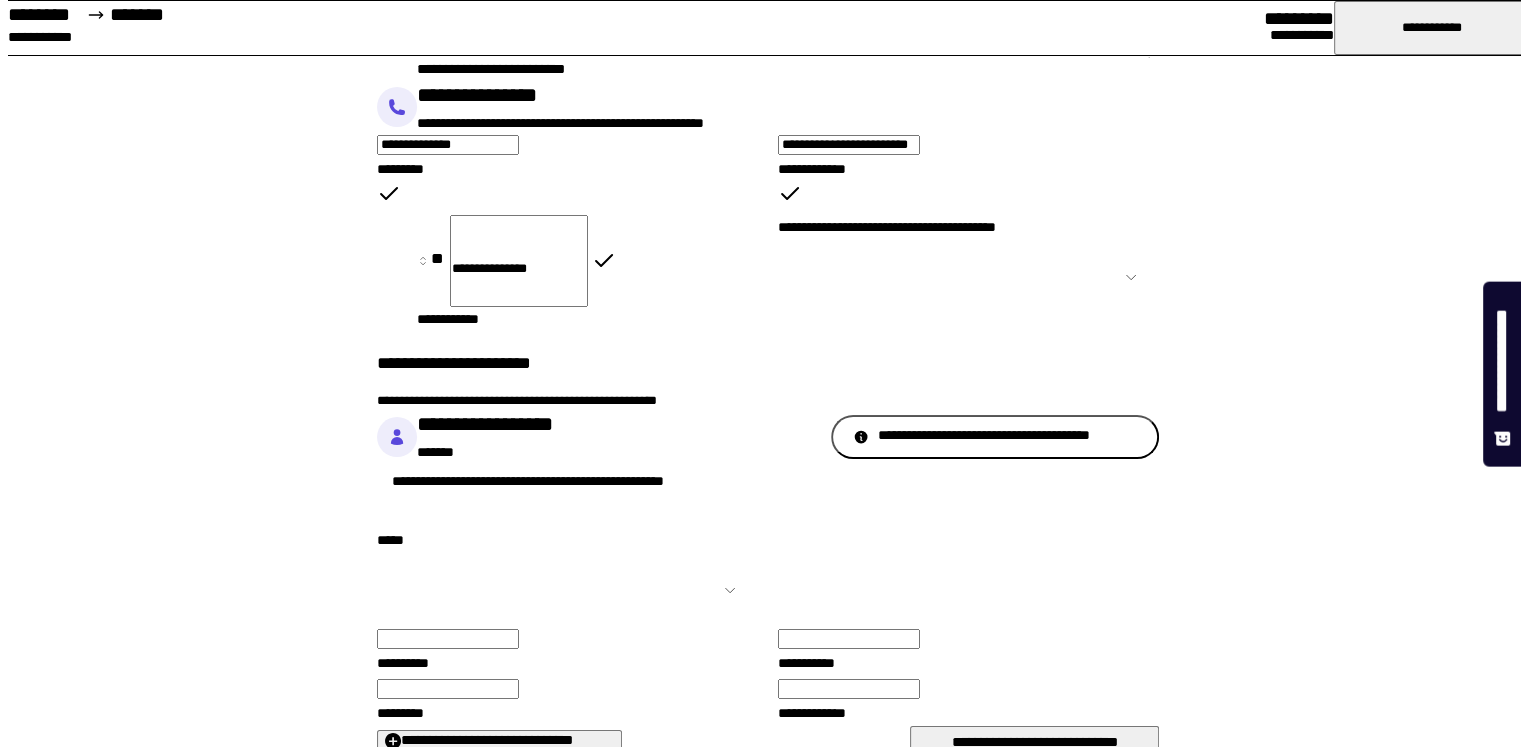 scroll, scrollTop: 600, scrollLeft: 0, axis: vertical 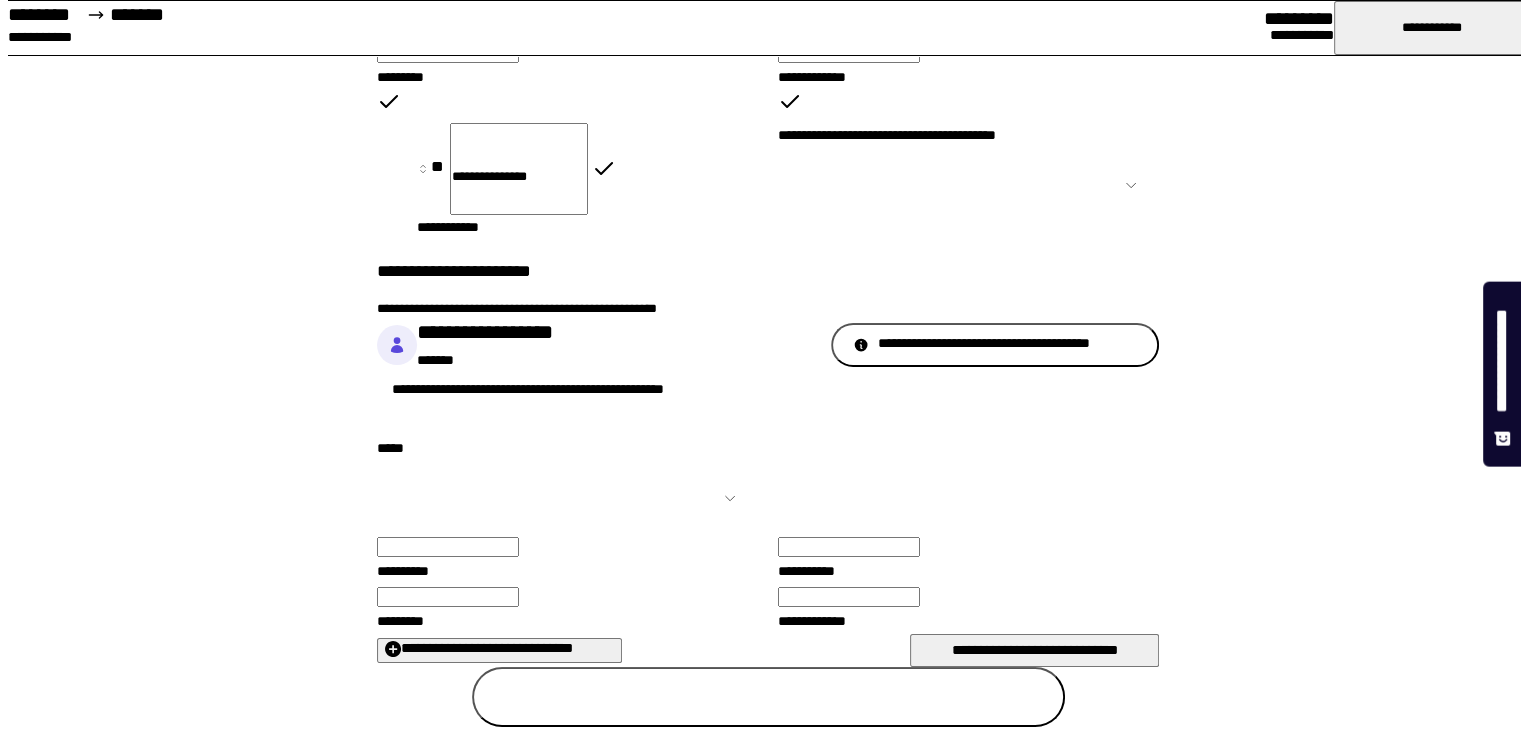 type on "**********" 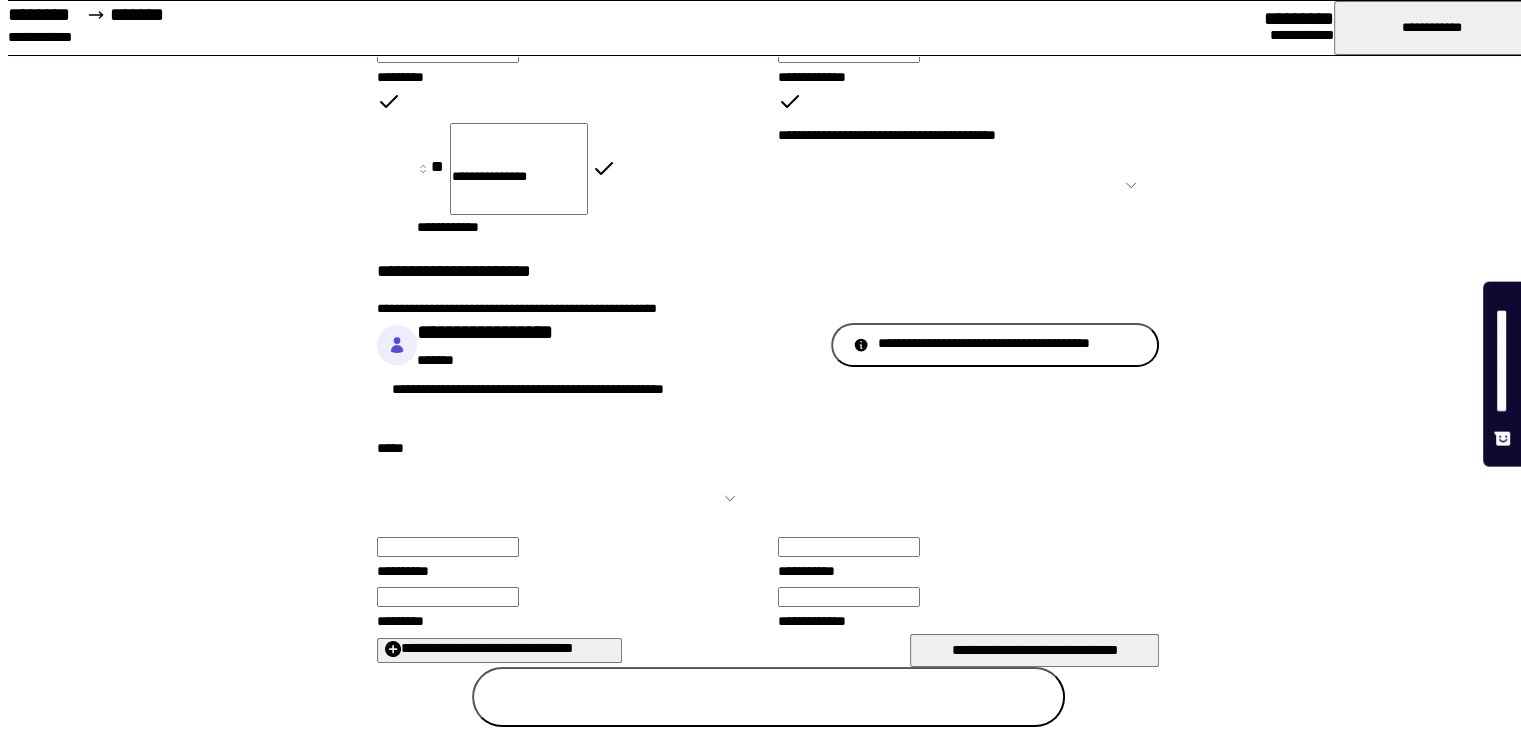 click on "**********" at bounding box center [968, 185] 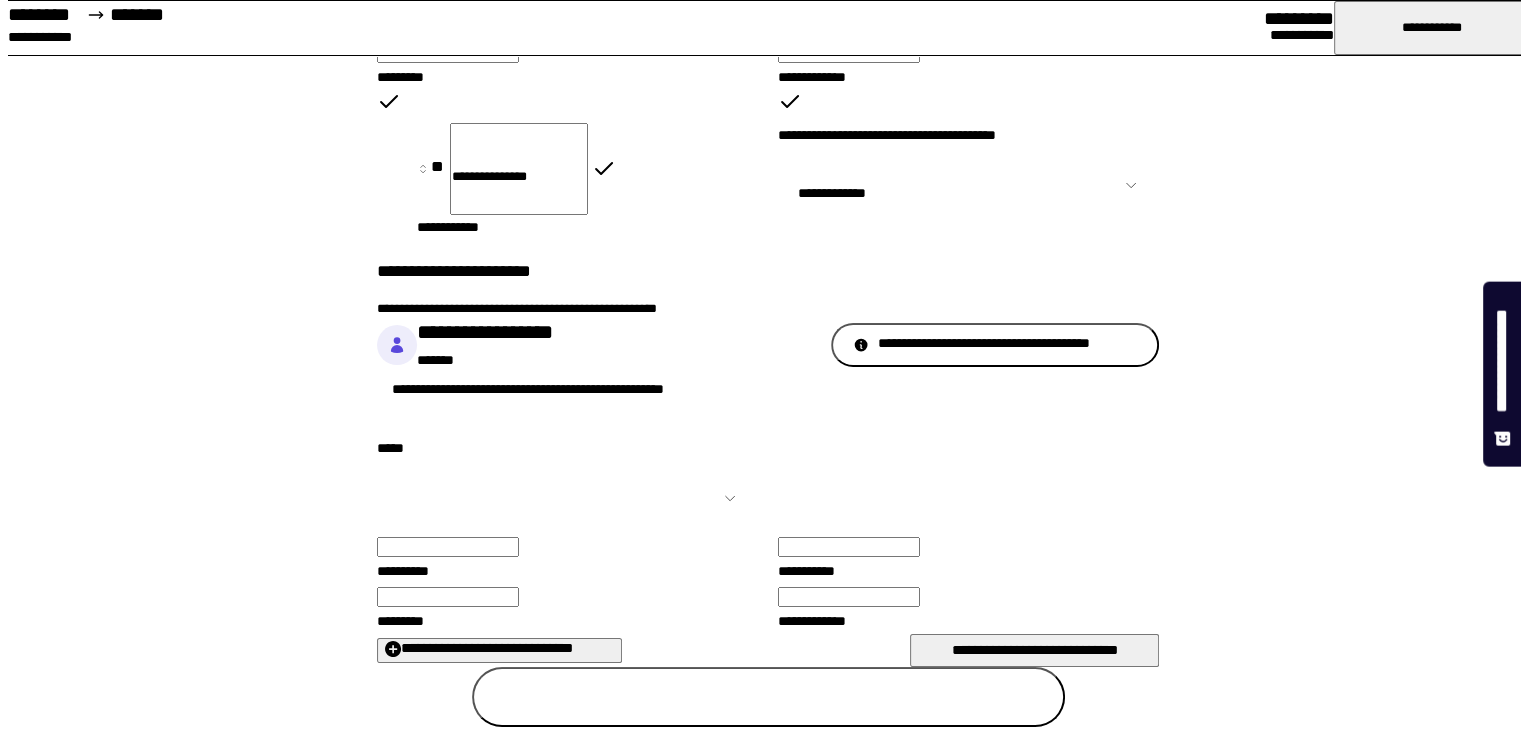 select on "*******" 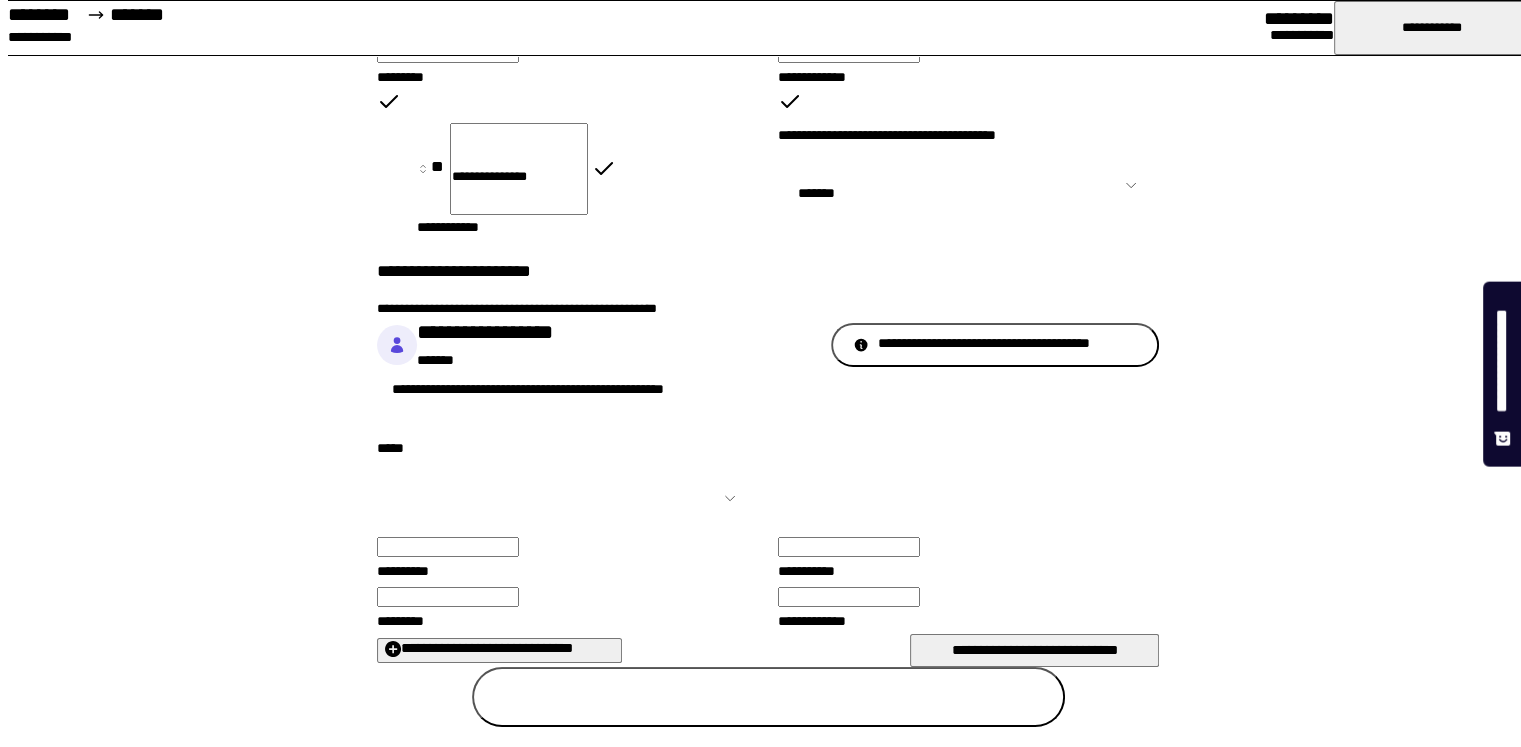 click on "**********" at bounding box center (968, 185) 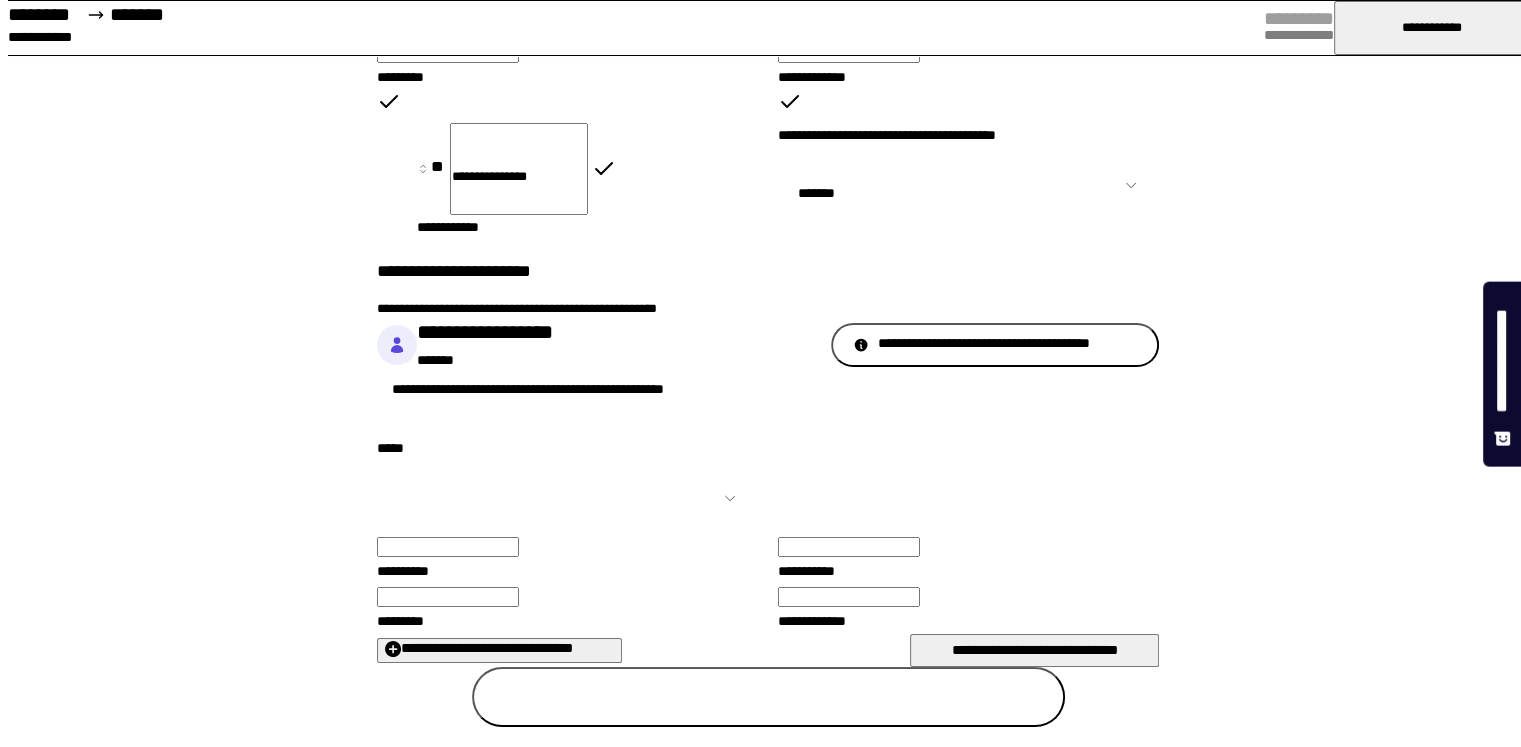 scroll, scrollTop: 800, scrollLeft: 0, axis: vertical 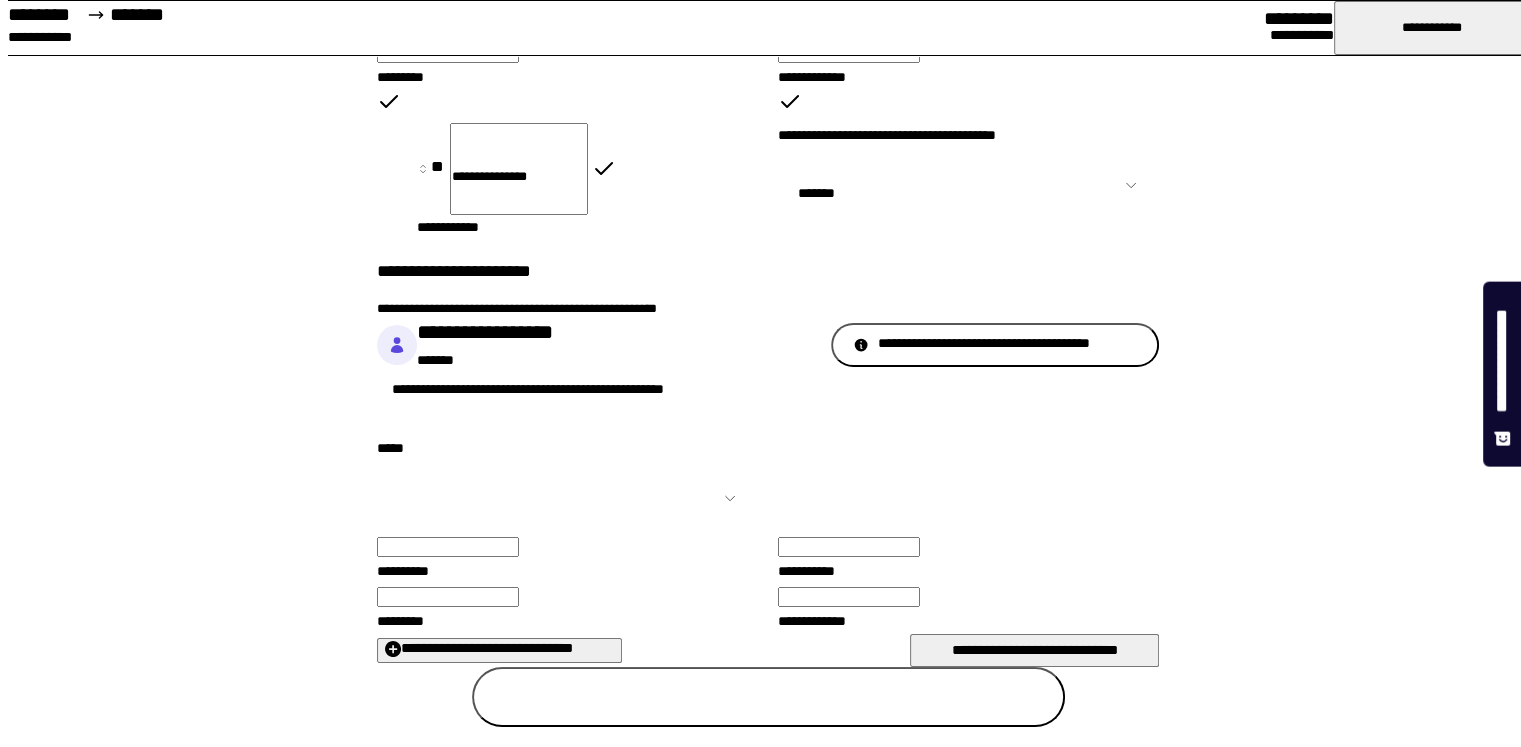 click on "**********" at bounding box center (567, 498) 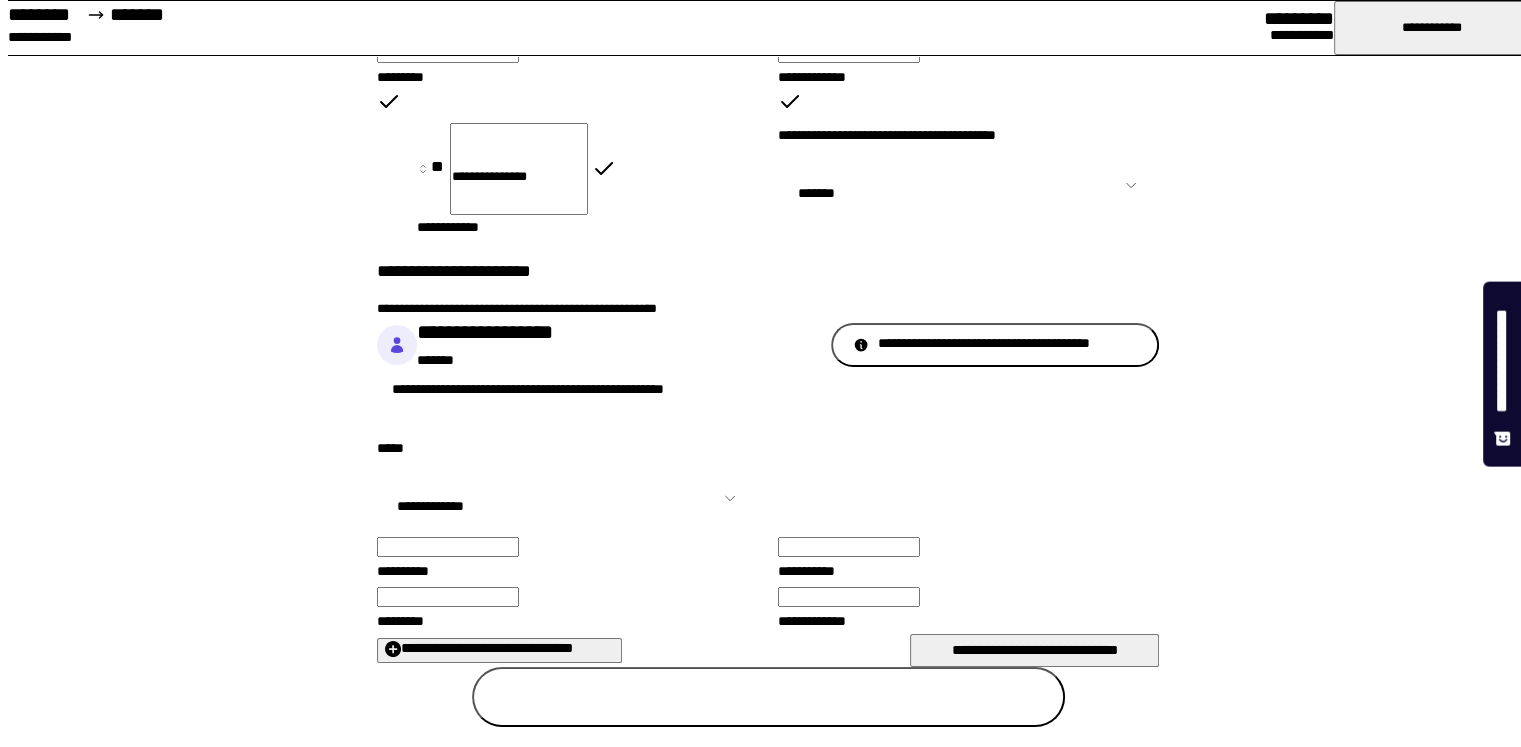 select on "**" 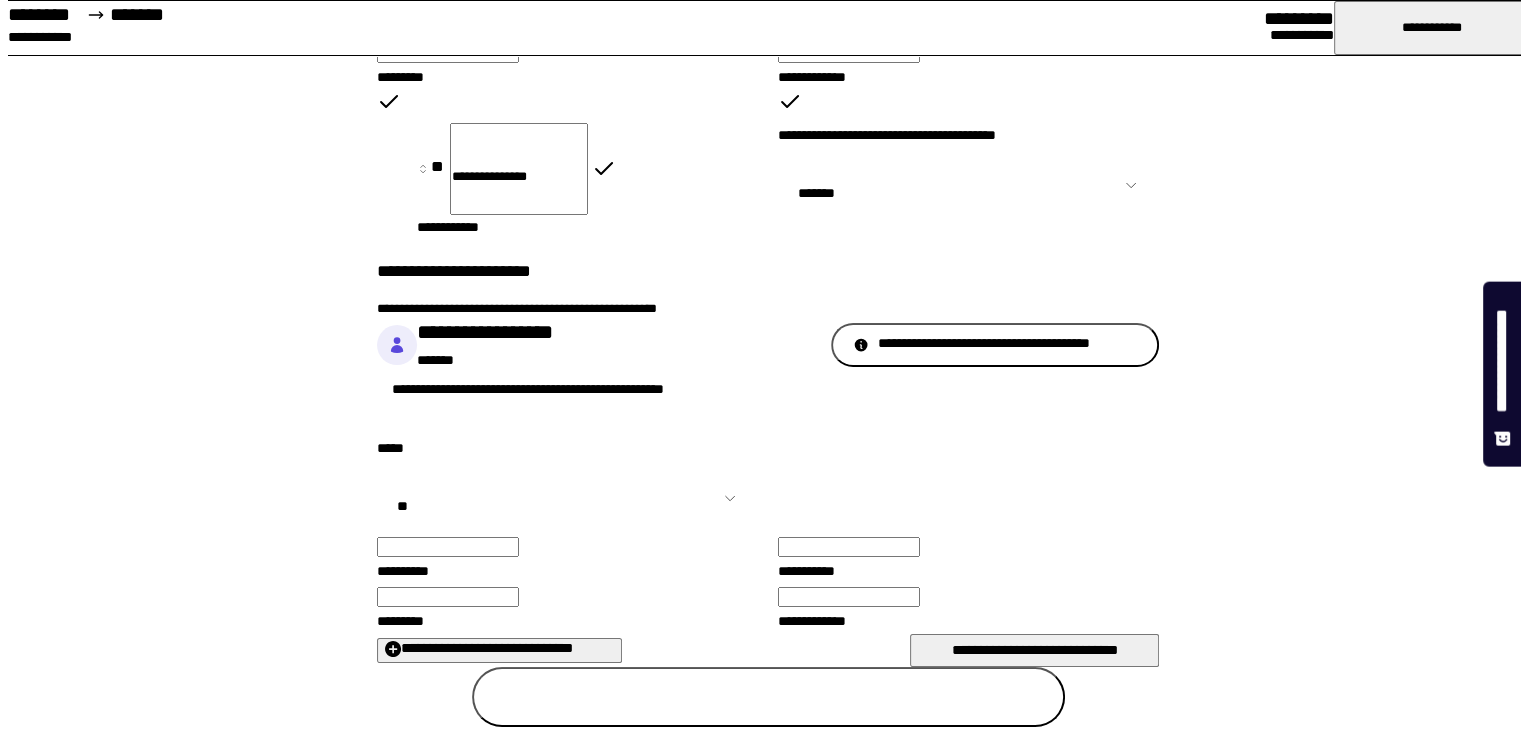 click on "**********" at bounding box center [567, 498] 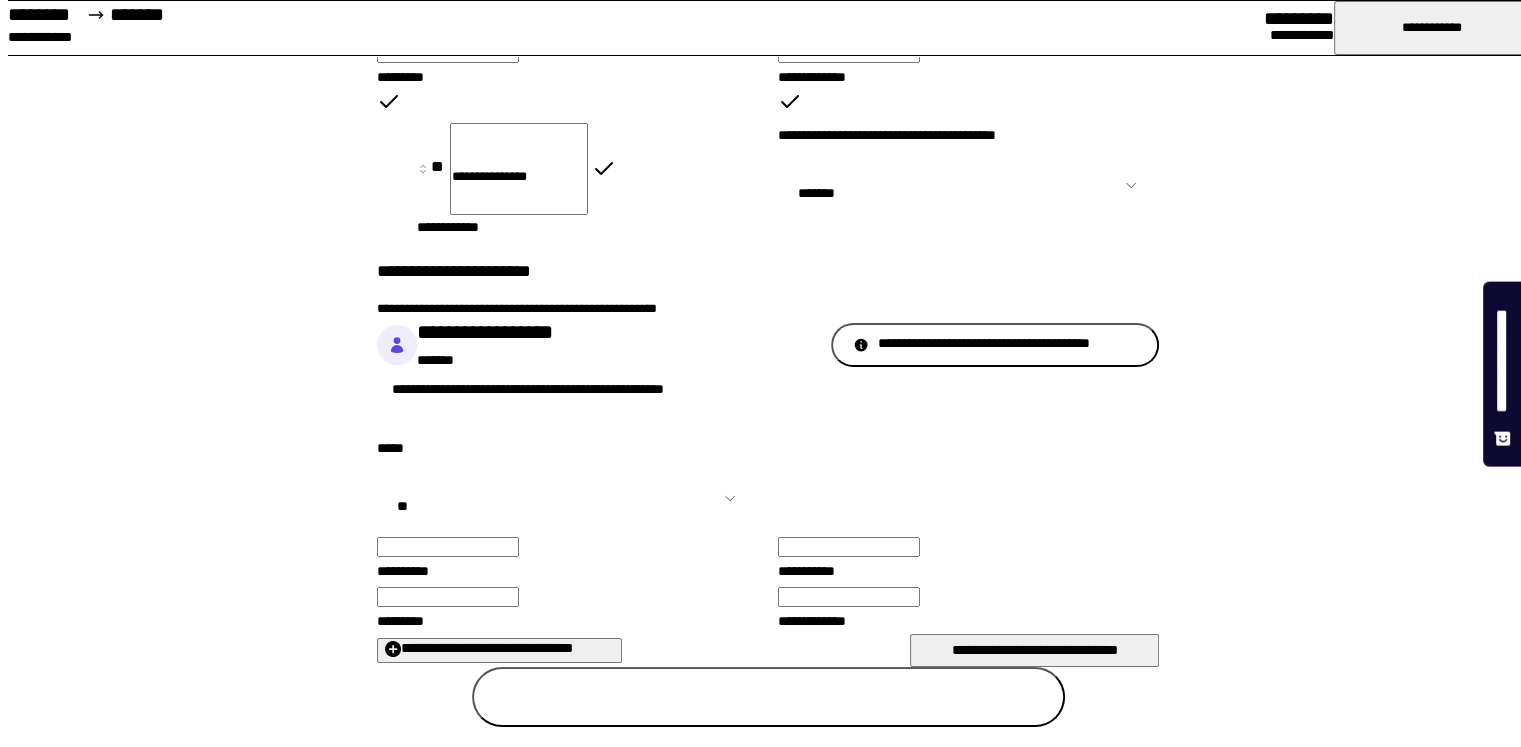 click on "**********" at bounding box center [448, 547] 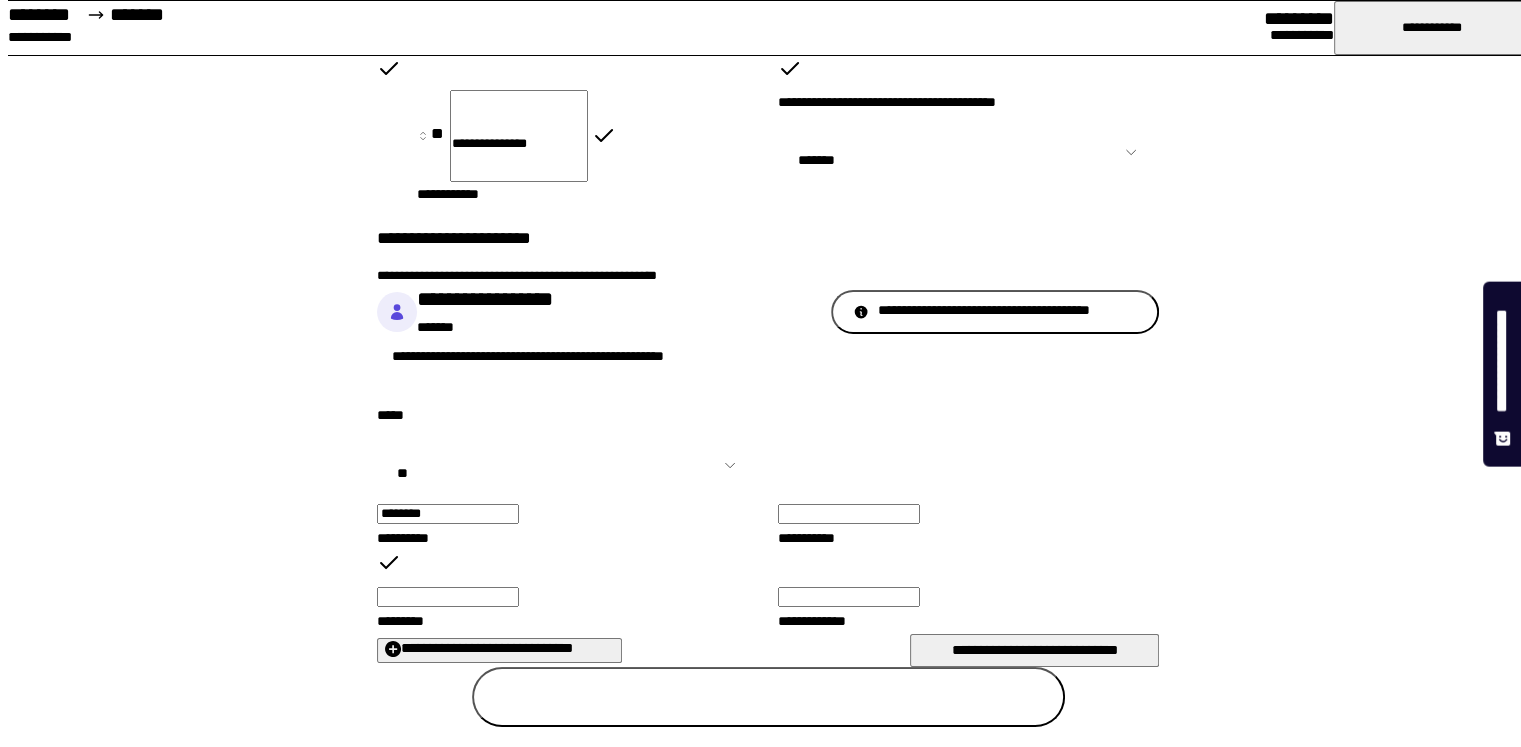 type on "********" 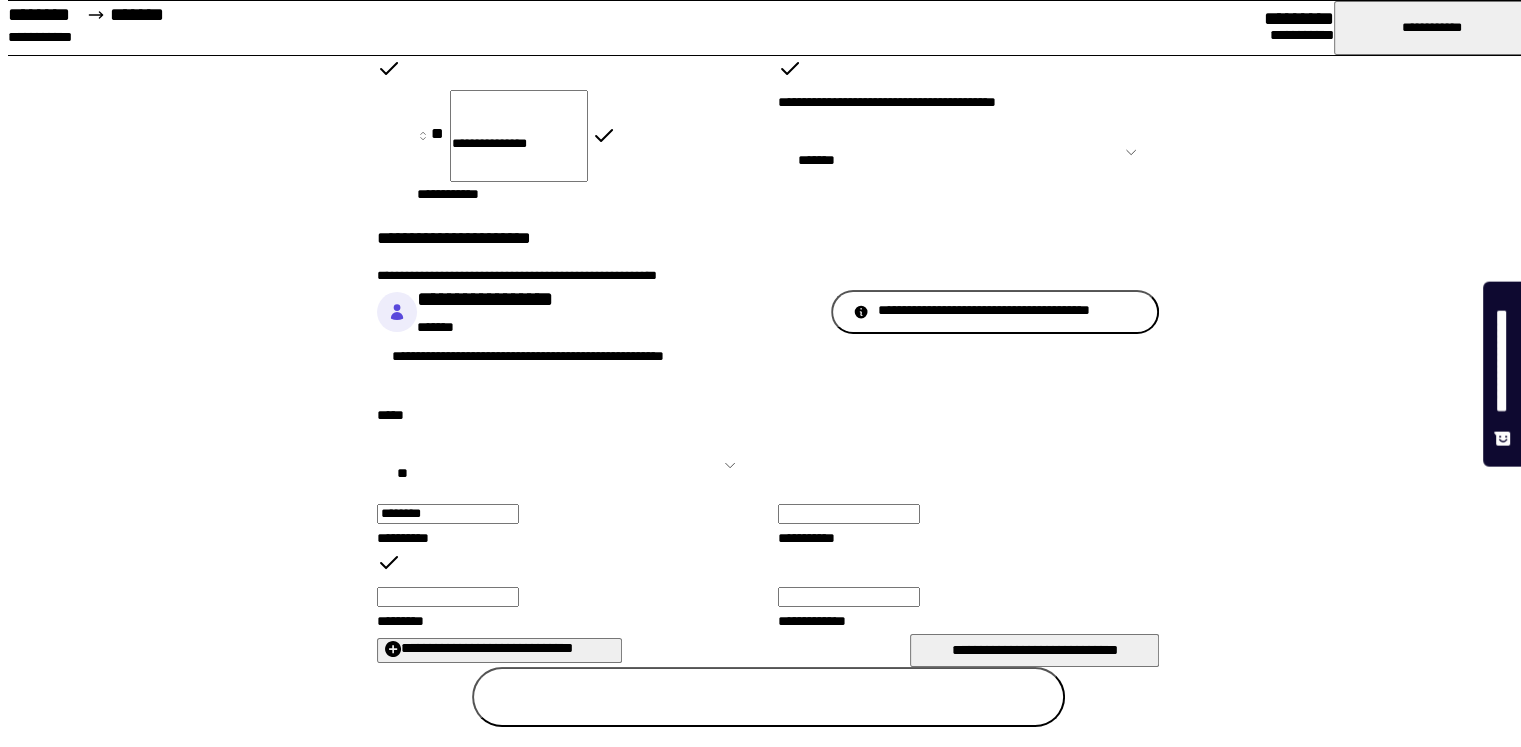 click on "**********" at bounding box center [849, 514] 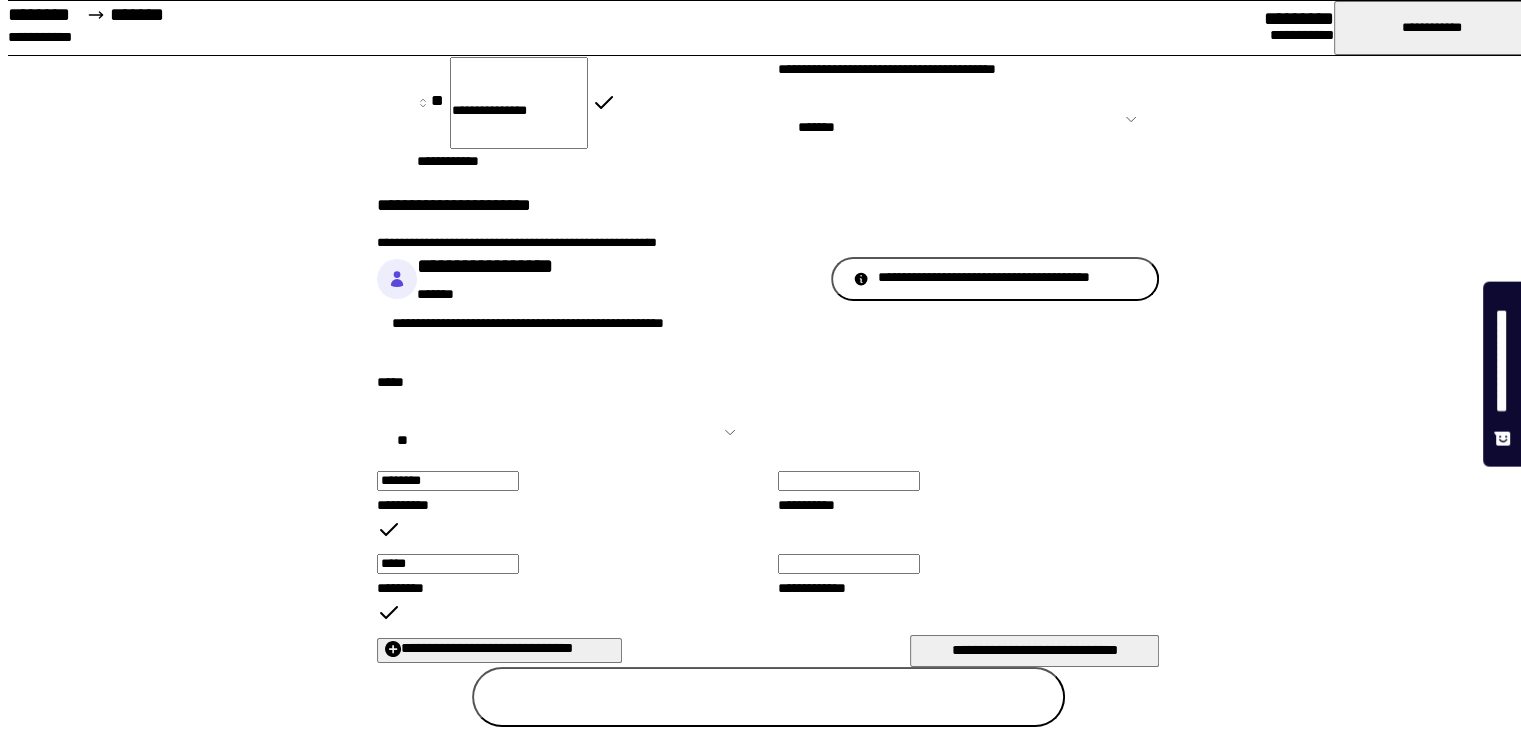 type on "*****" 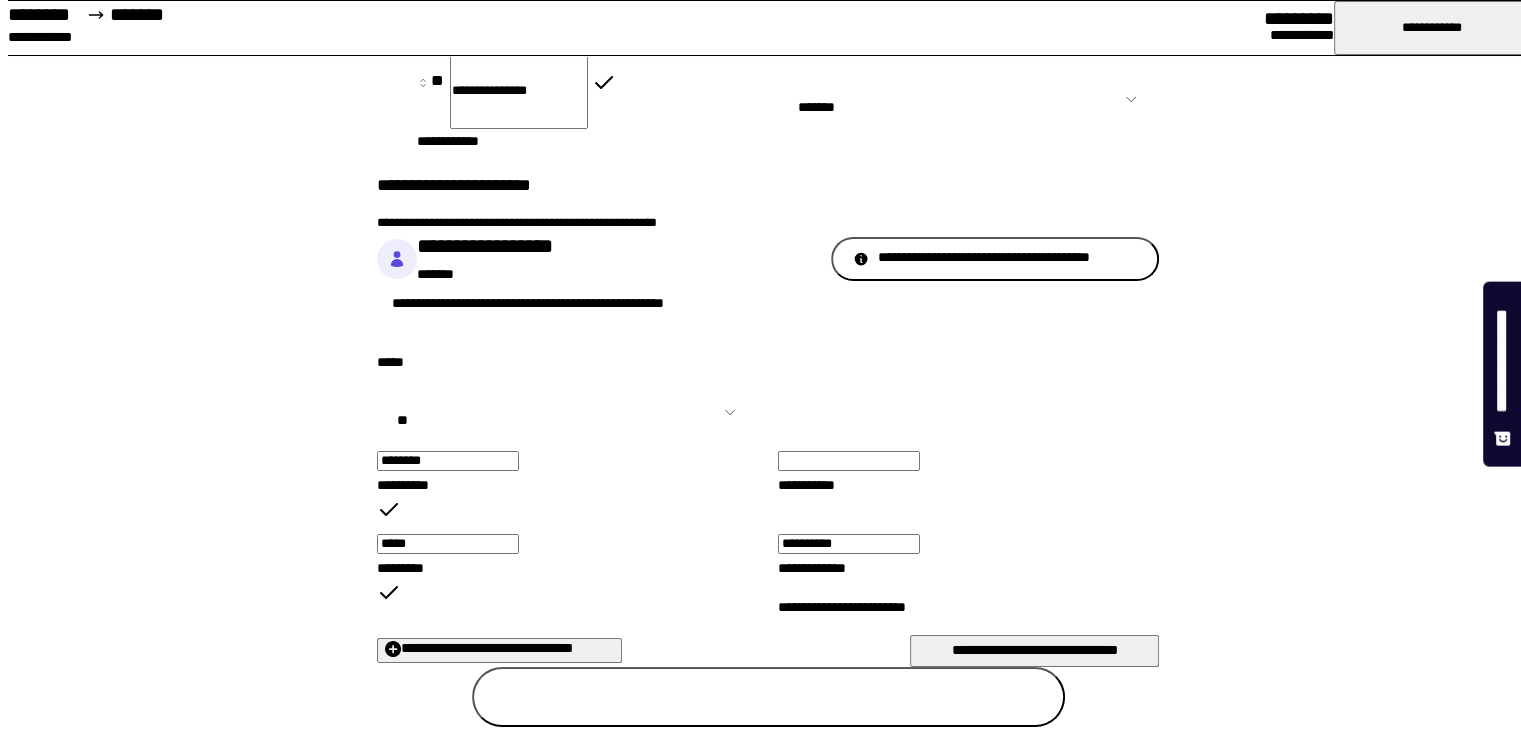 click on "********" at bounding box center (769, 697) 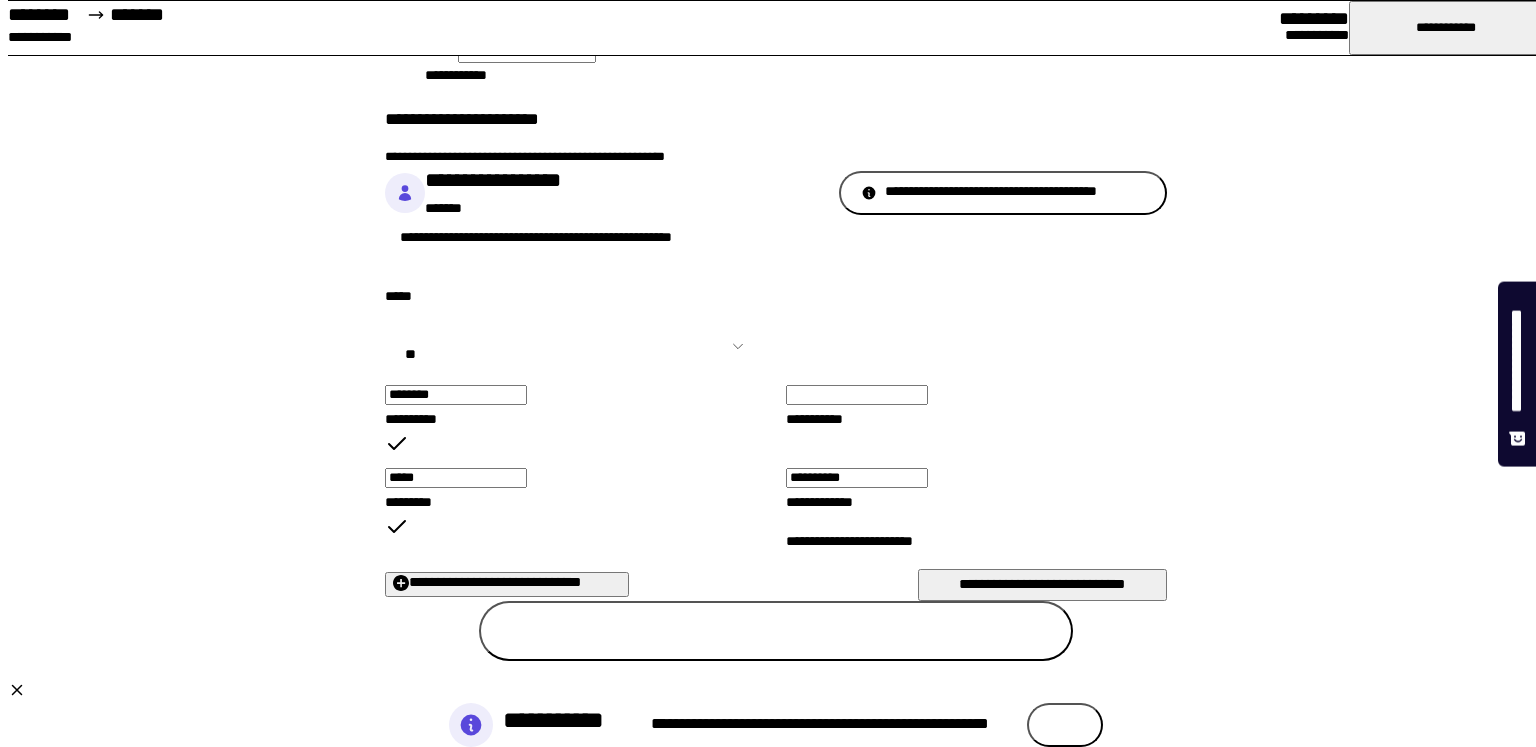 click on "*****" at bounding box center (1065, 725) 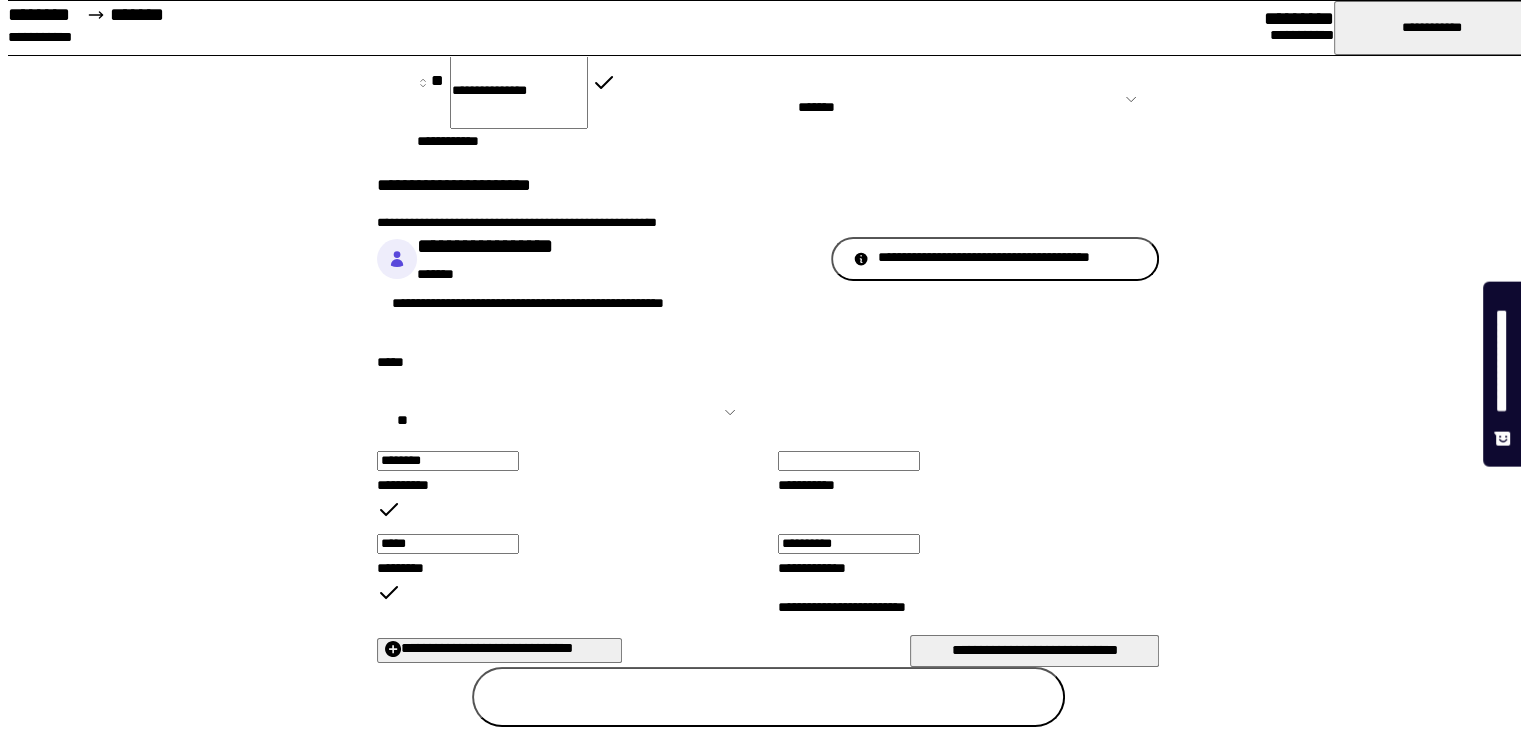 click on "**********" at bounding box center (849, 544) 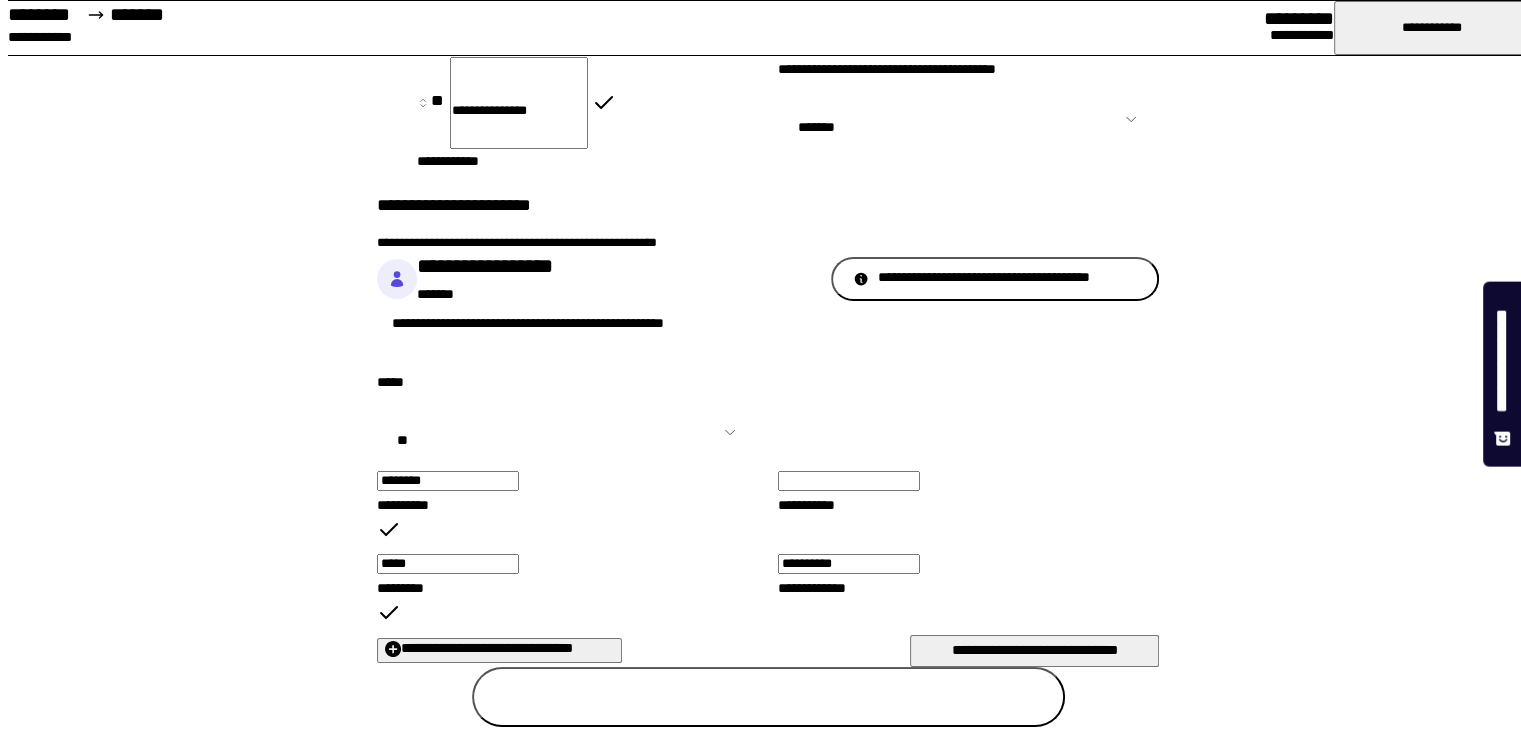 type on "**********" 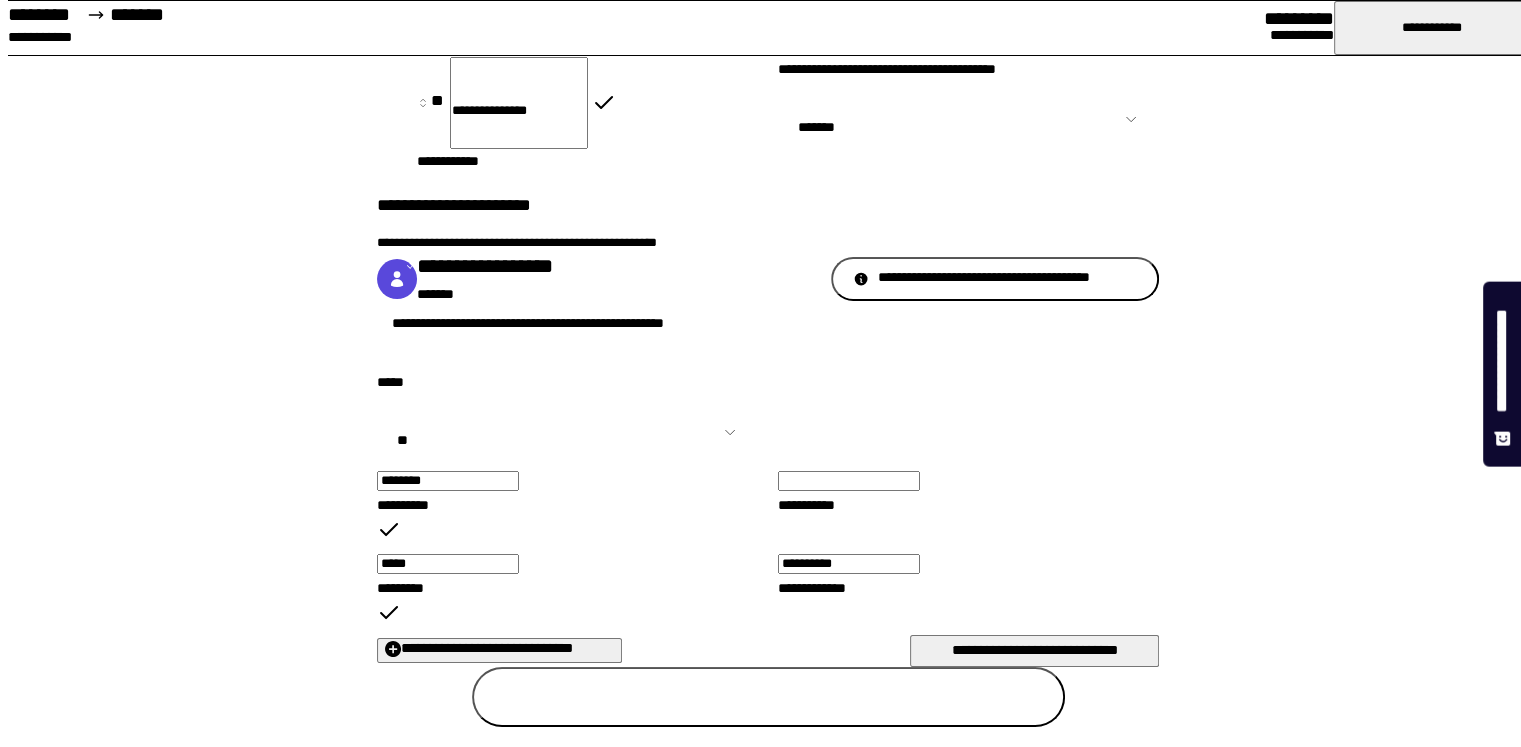 click on "********" at bounding box center [769, 697] 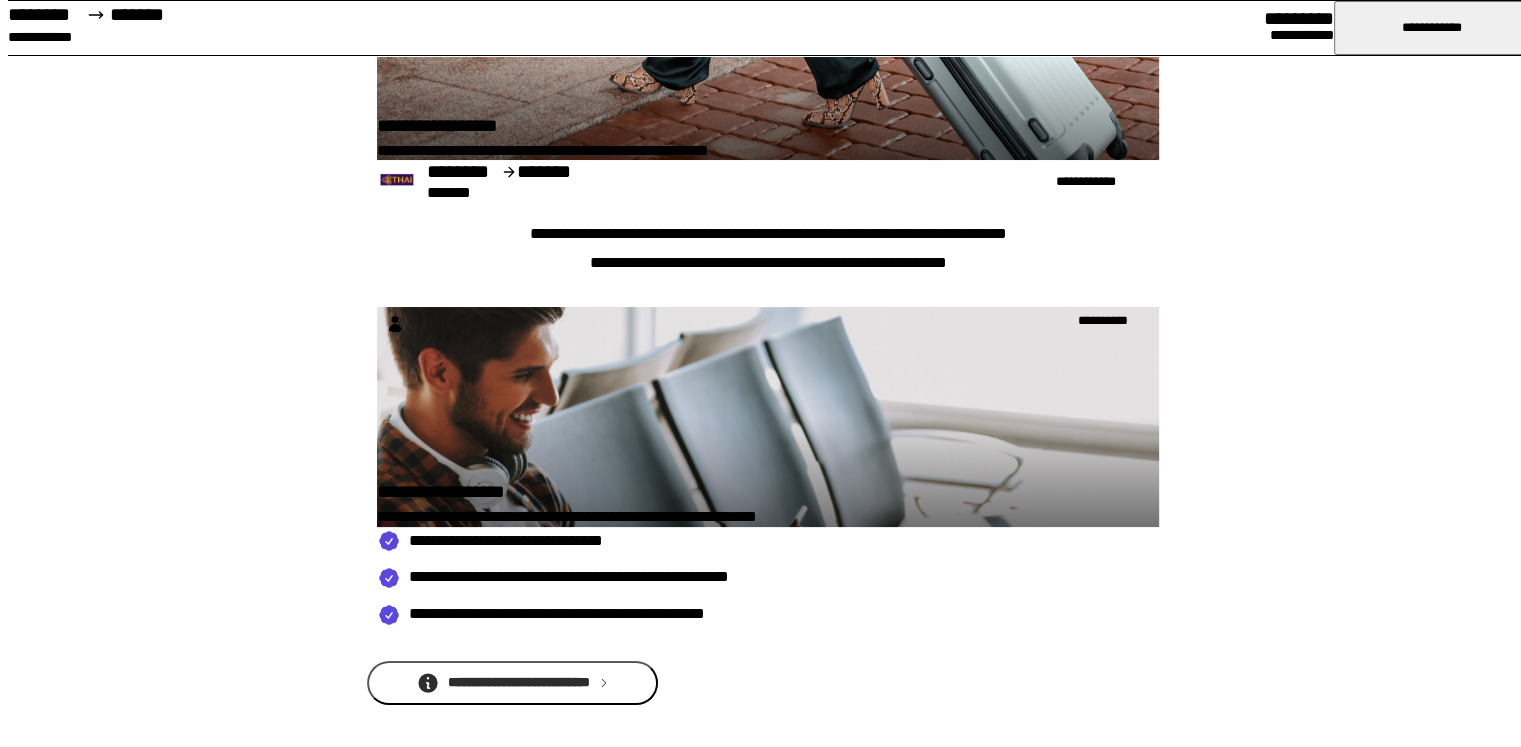 scroll, scrollTop: 2476, scrollLeft: 0, axis: vertical 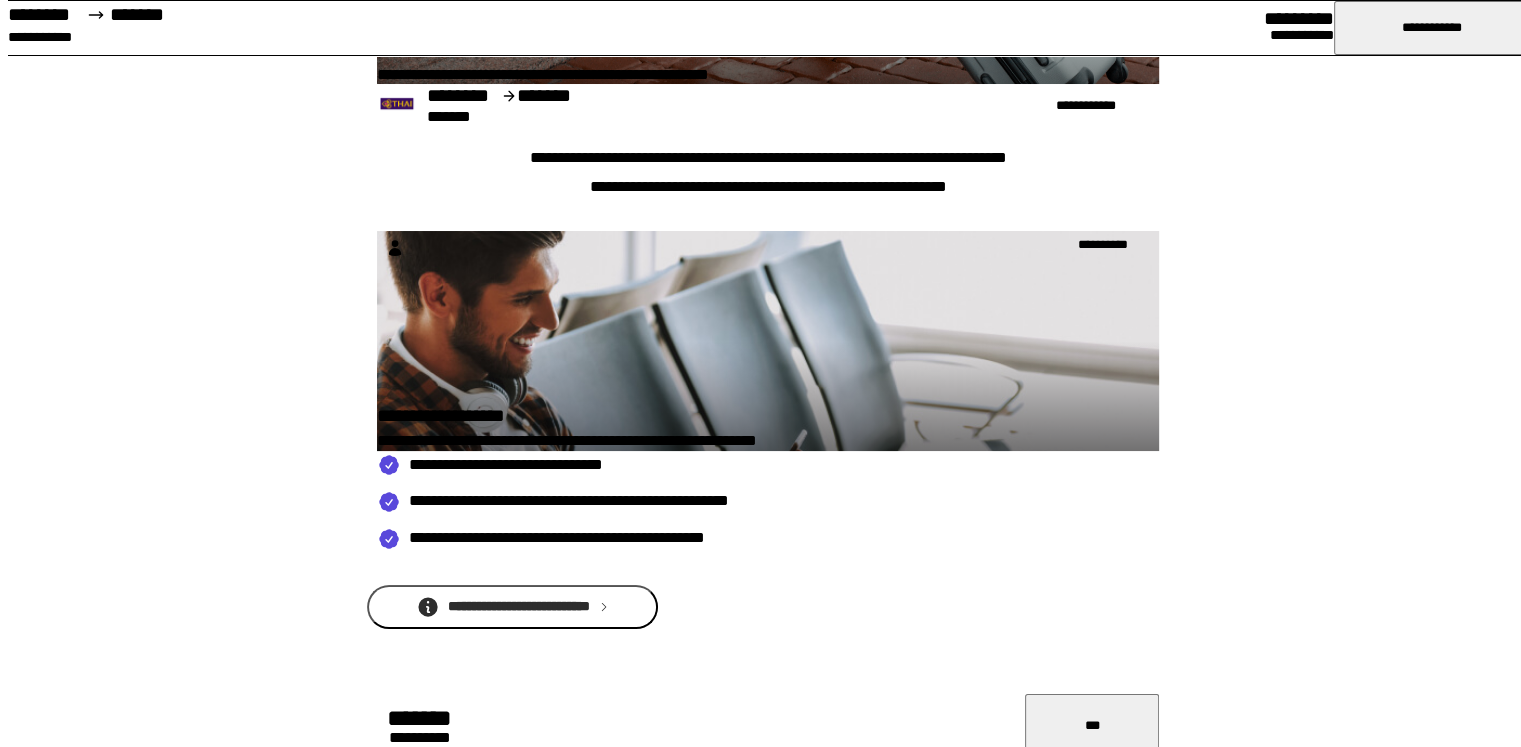click on "********" at bounding box center (769, 1882) 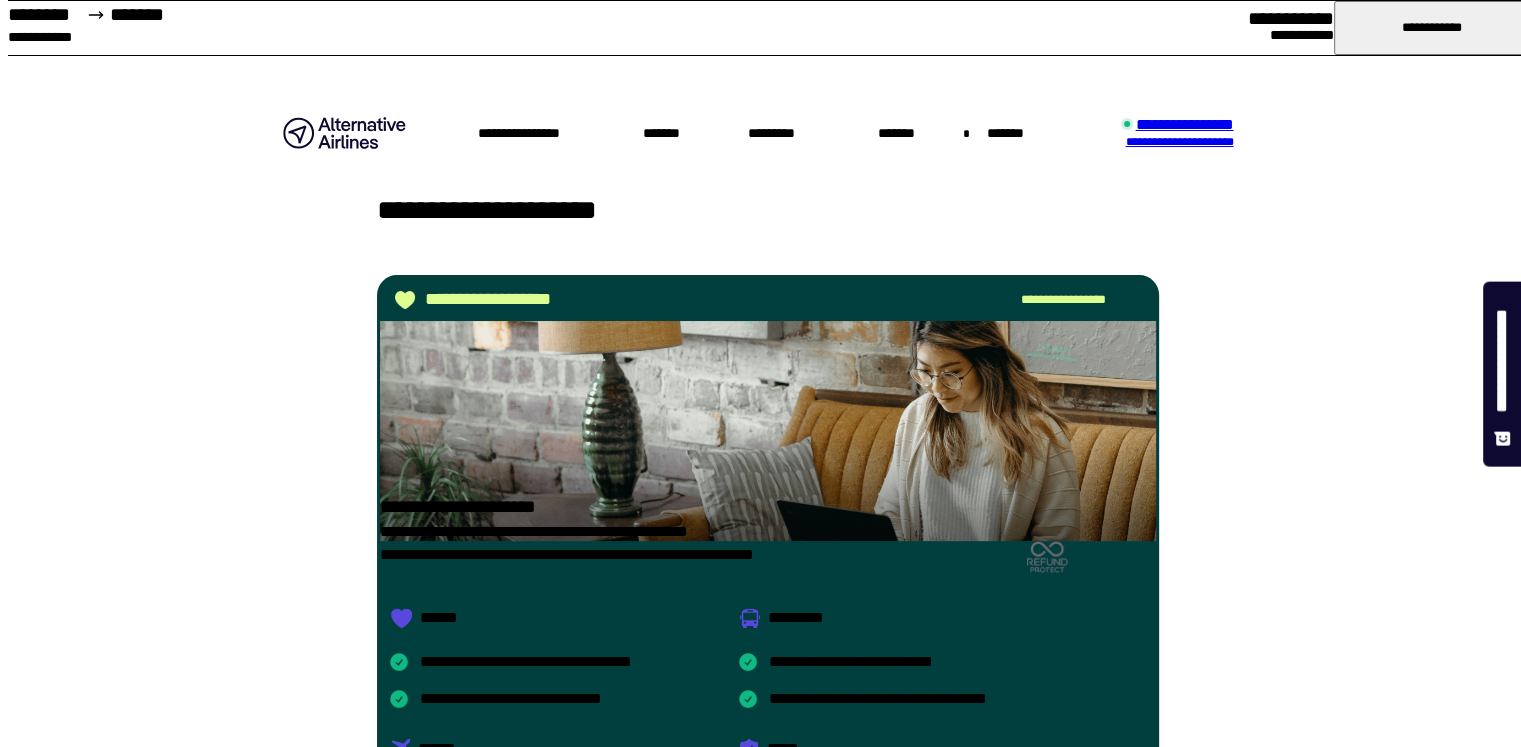 scroll, scrollTop: 600, scrollLeft: 0, axis: vertical 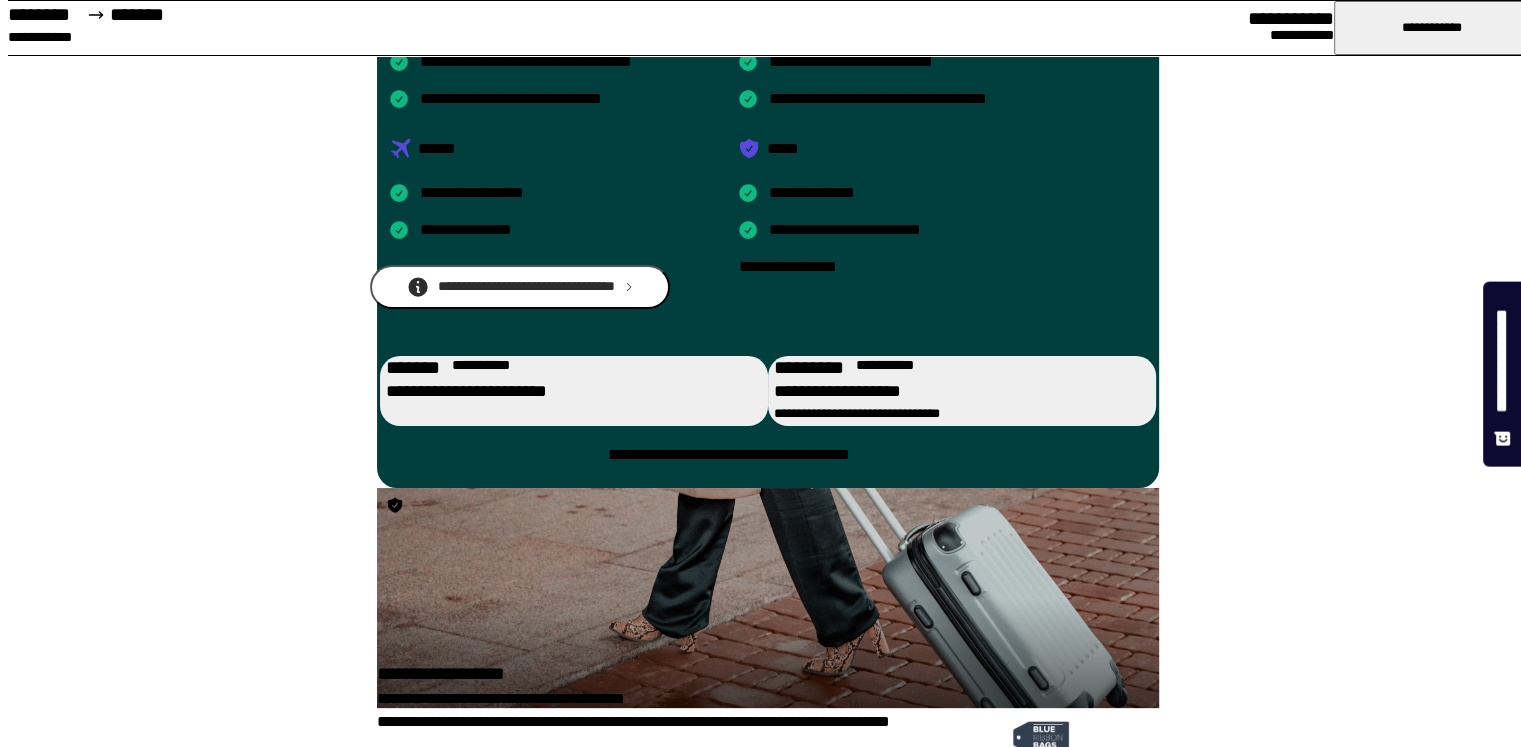 click on "**********" at bounding box center (563, 391) 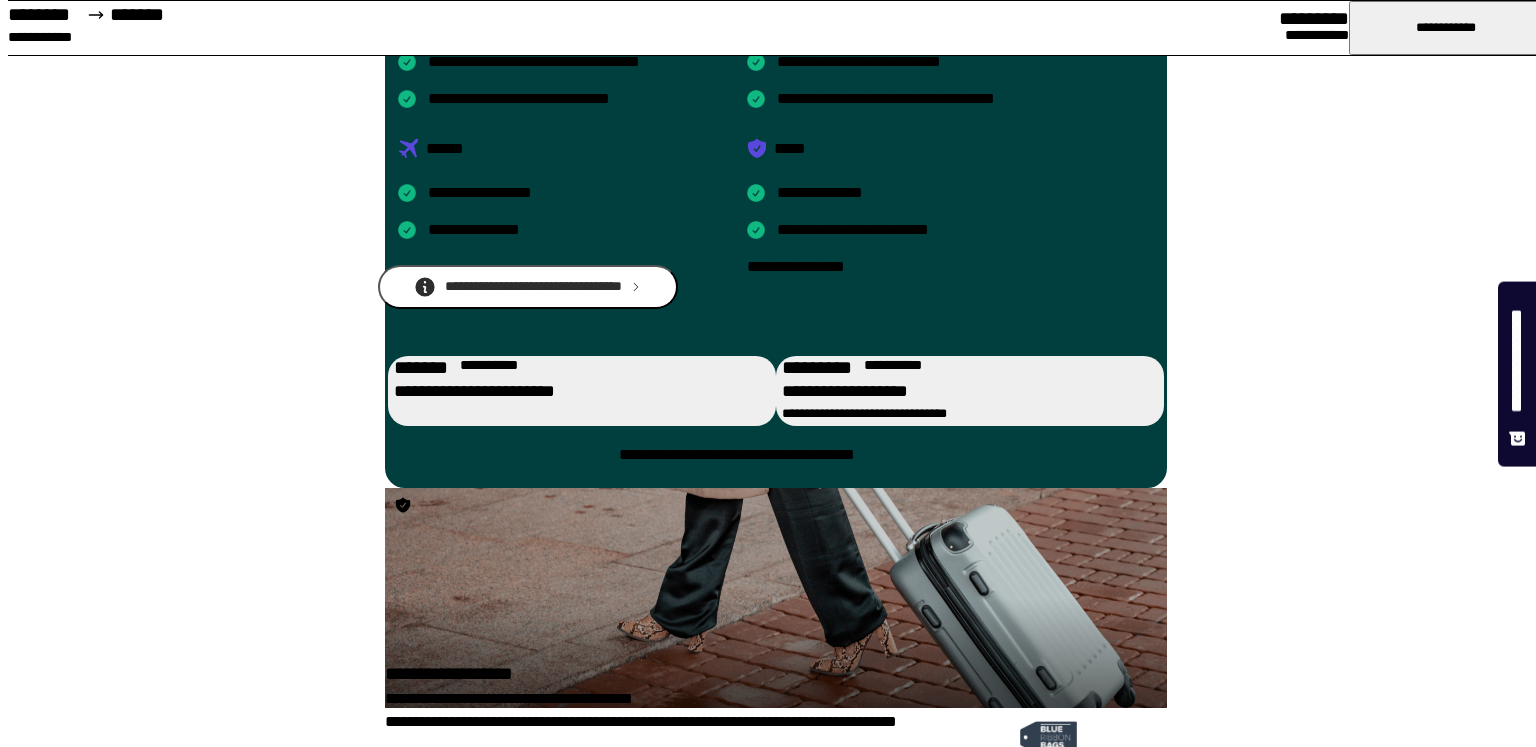 click on "**********" at bounding box center (484, 1240) 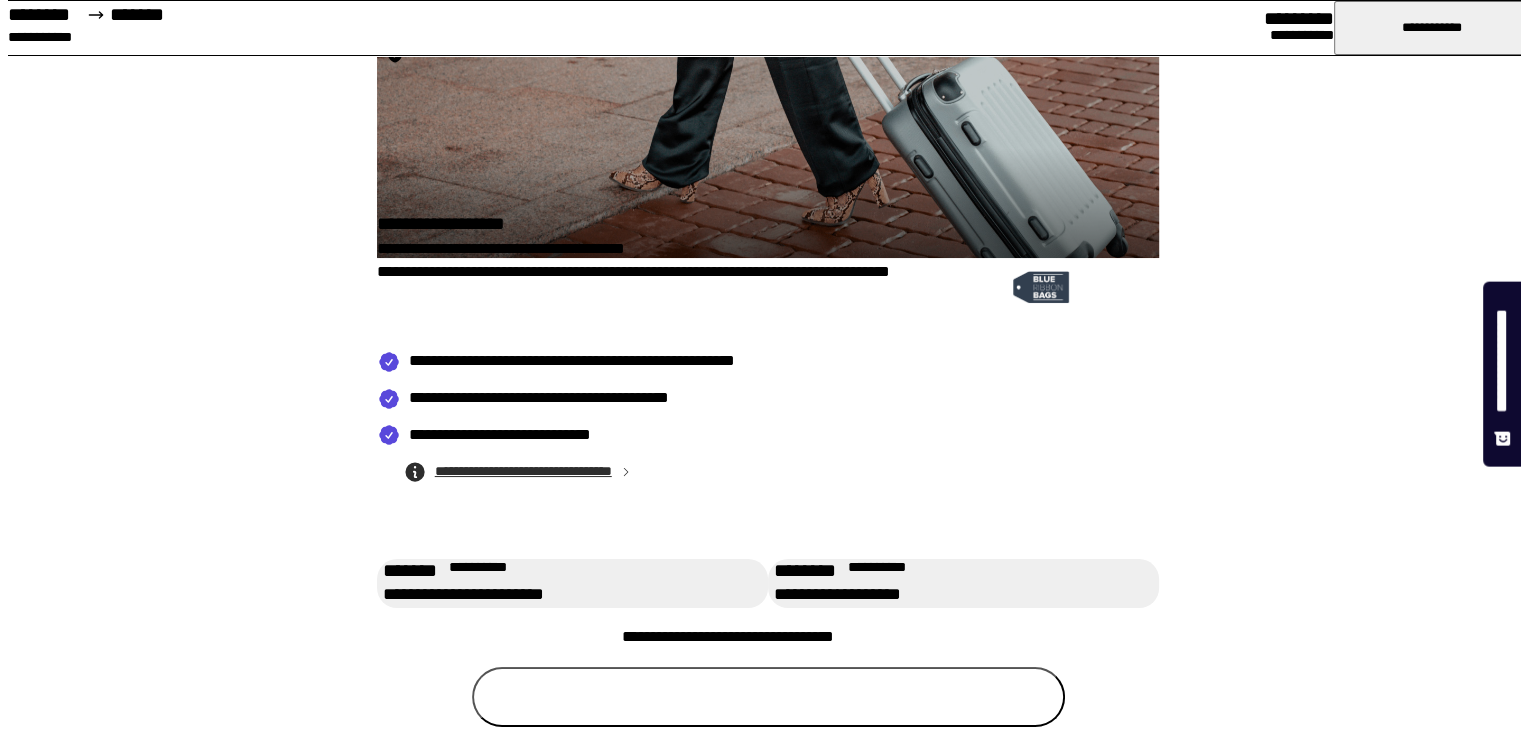 scroll, scrollTop: 1443, scrollLeft: 0, axis: vertical 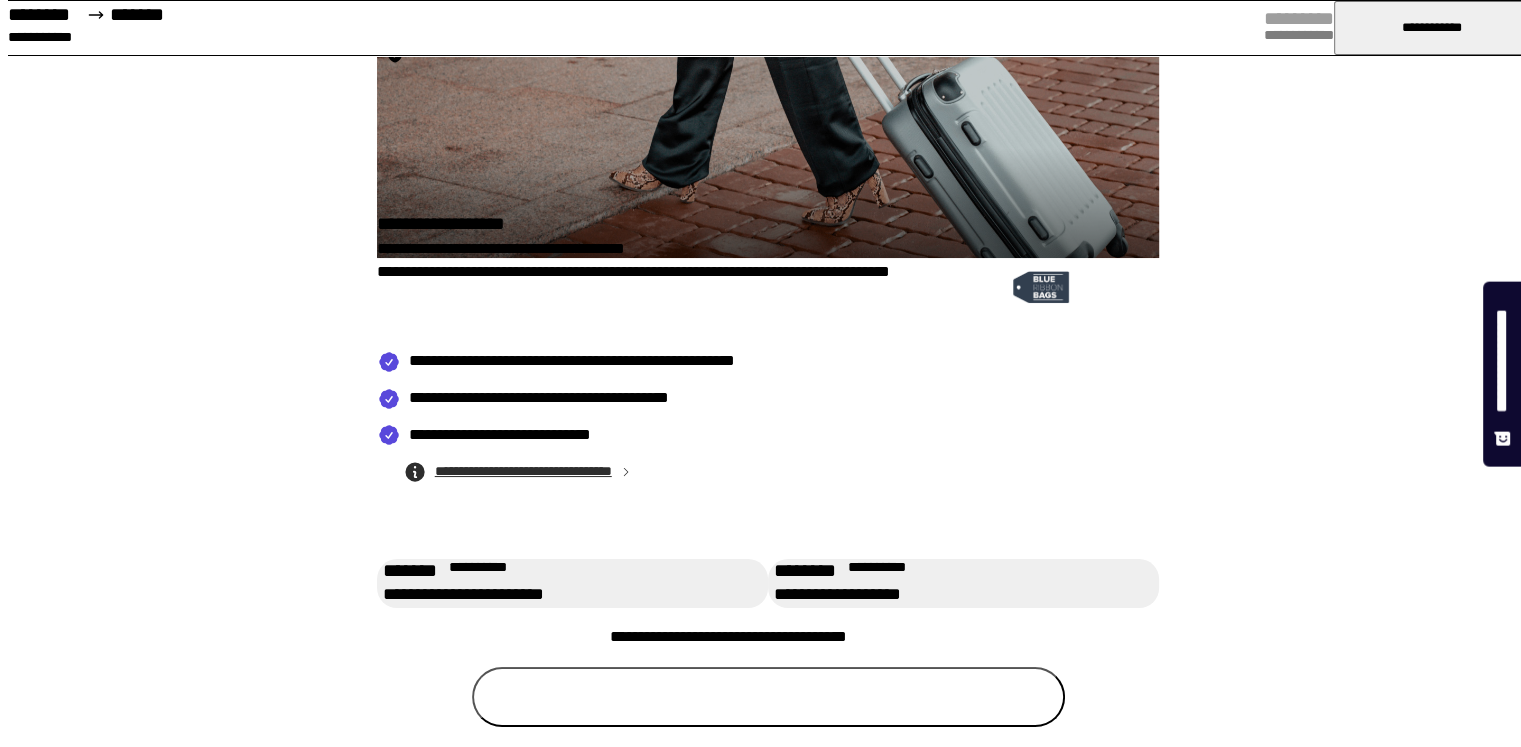 click on "********" at bounding box center [769, 697] 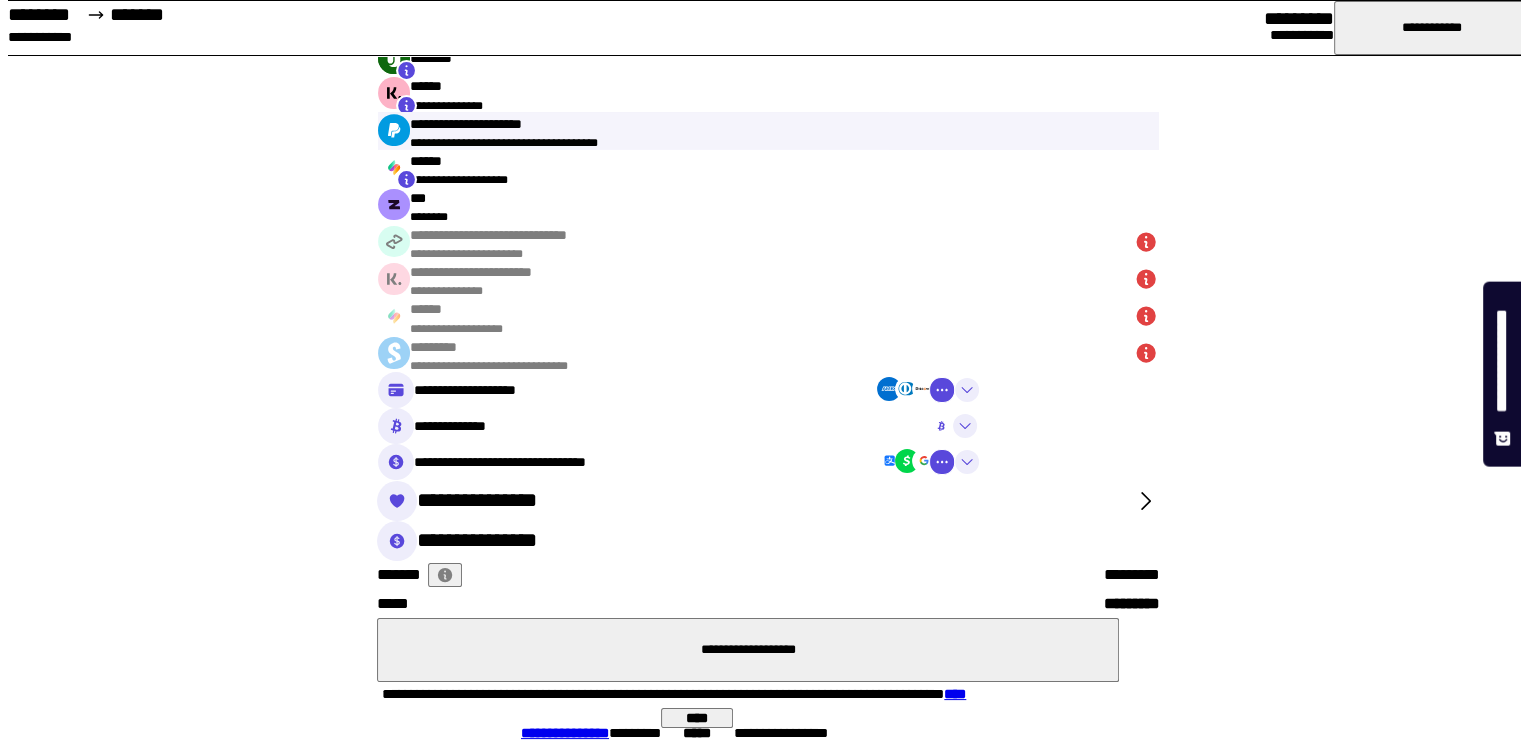 scroll, scrollTop: 1400, scrollLeft: 0, axis: vertical 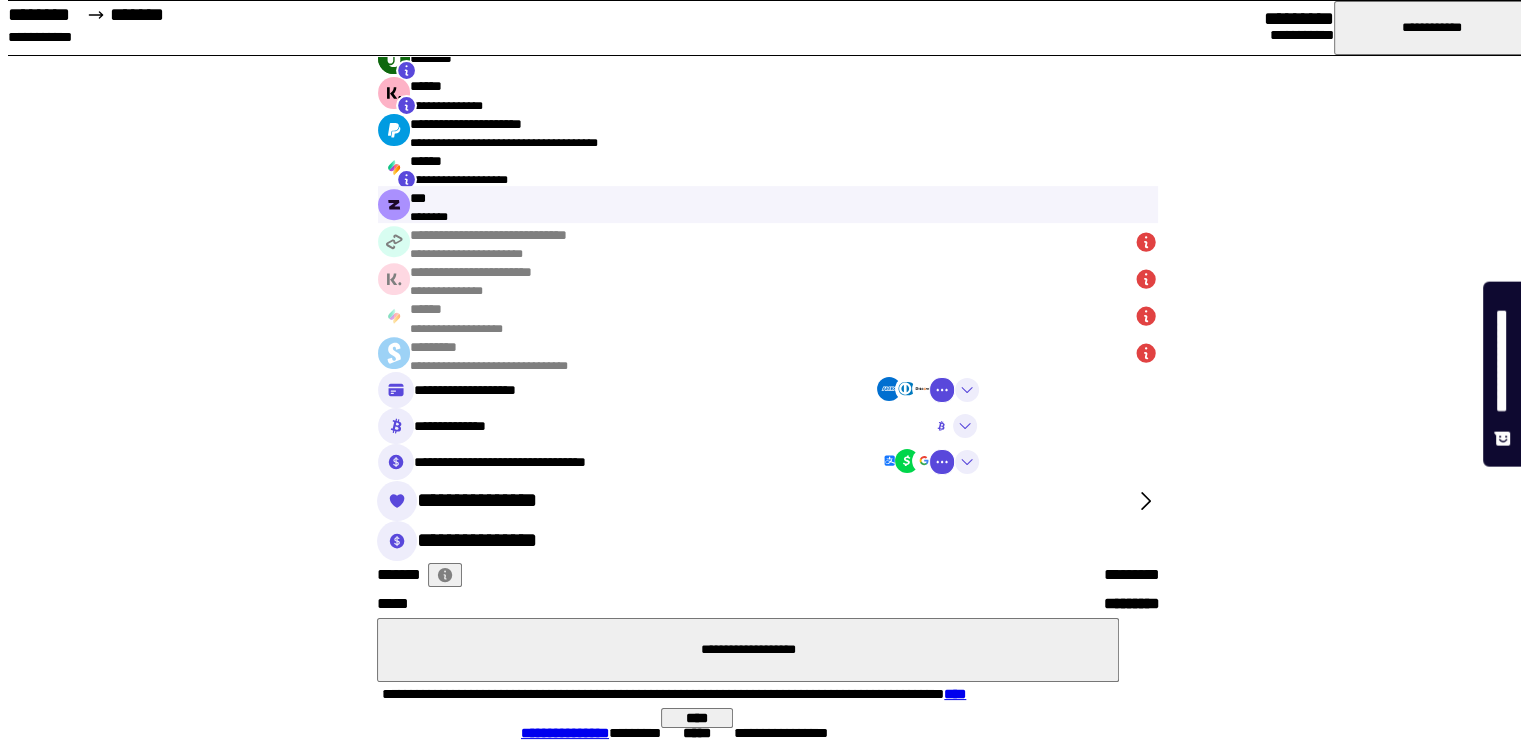 click on "***" at bounding box center [692, 198] 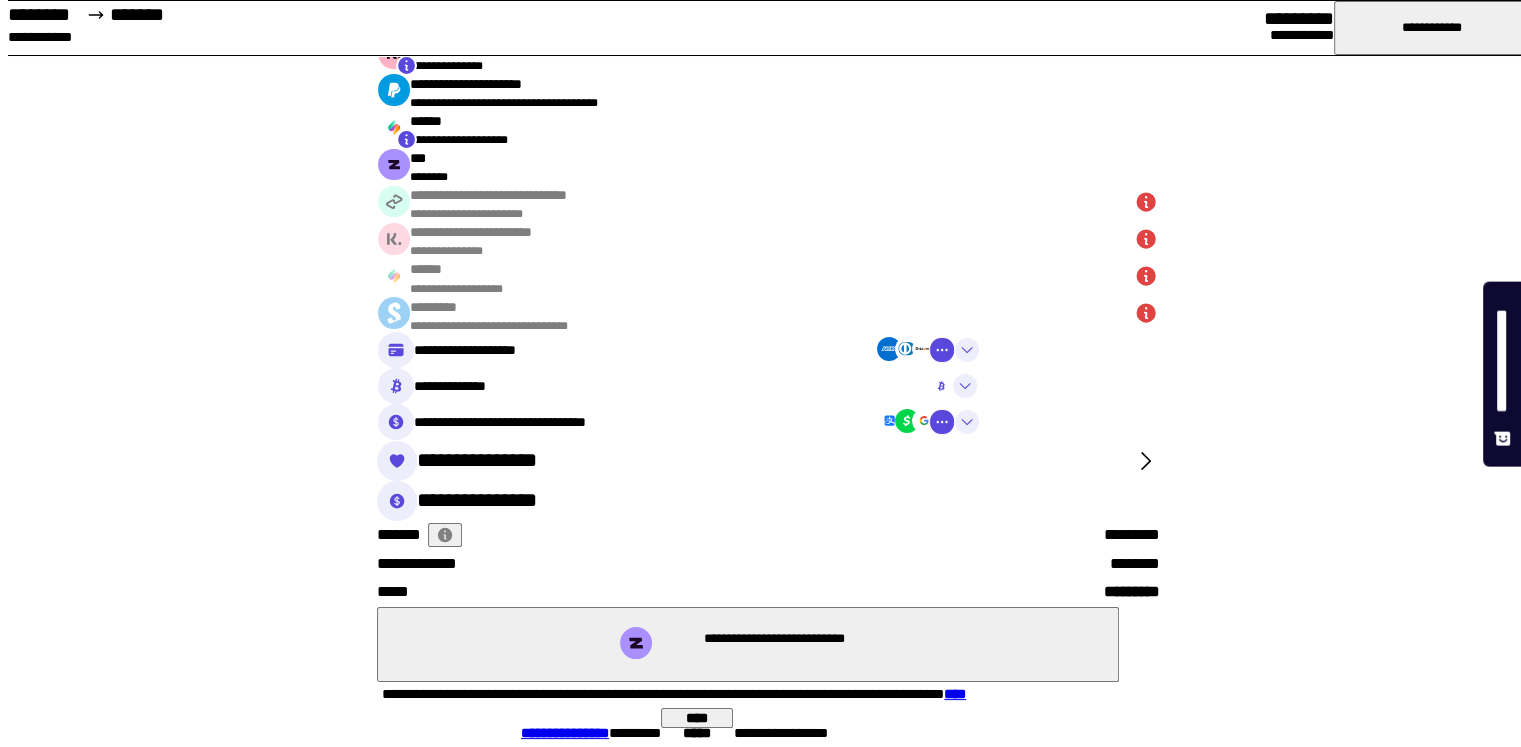 scroll, scrollTop: 2300, scrollLeft: 0, axis: vertical 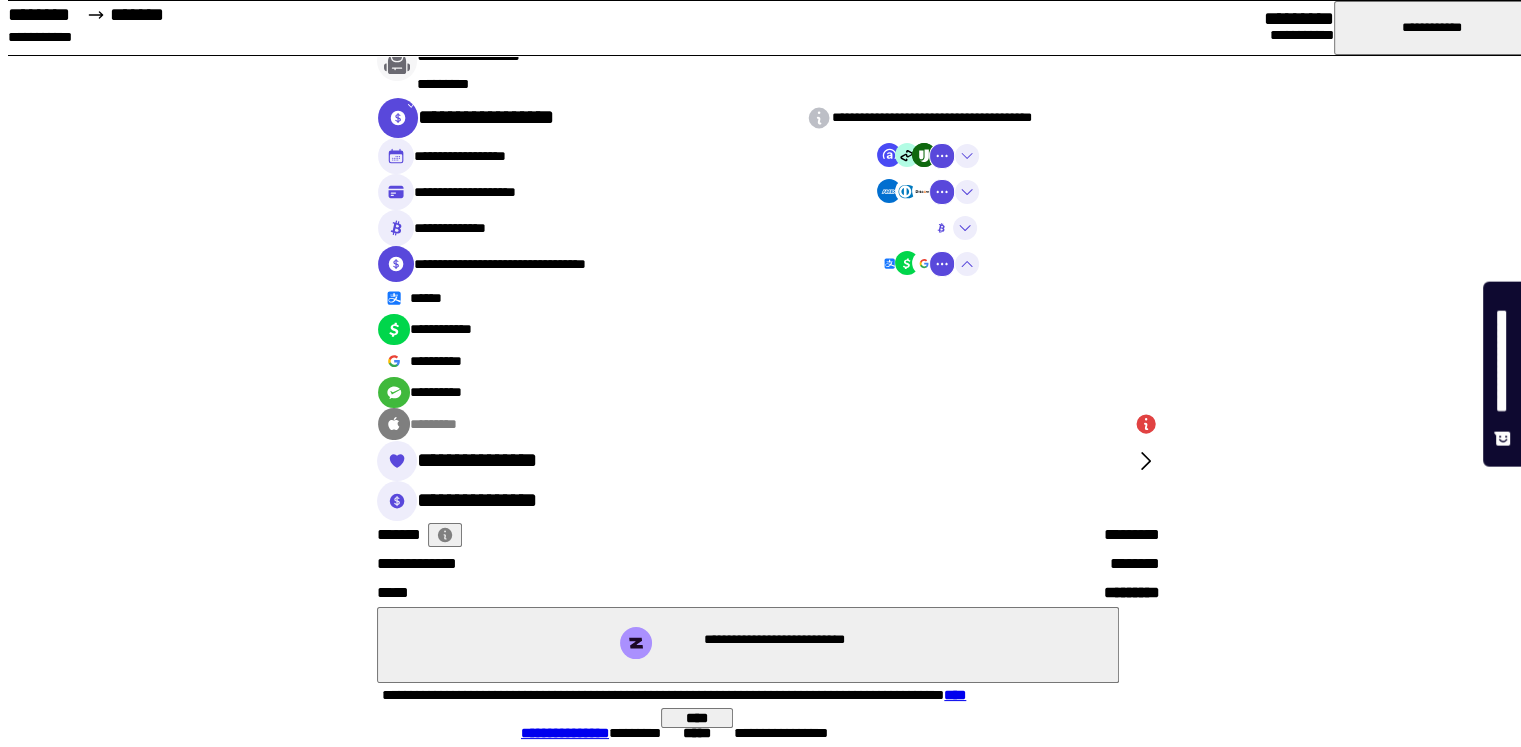 click at bounding box center (967, 156) 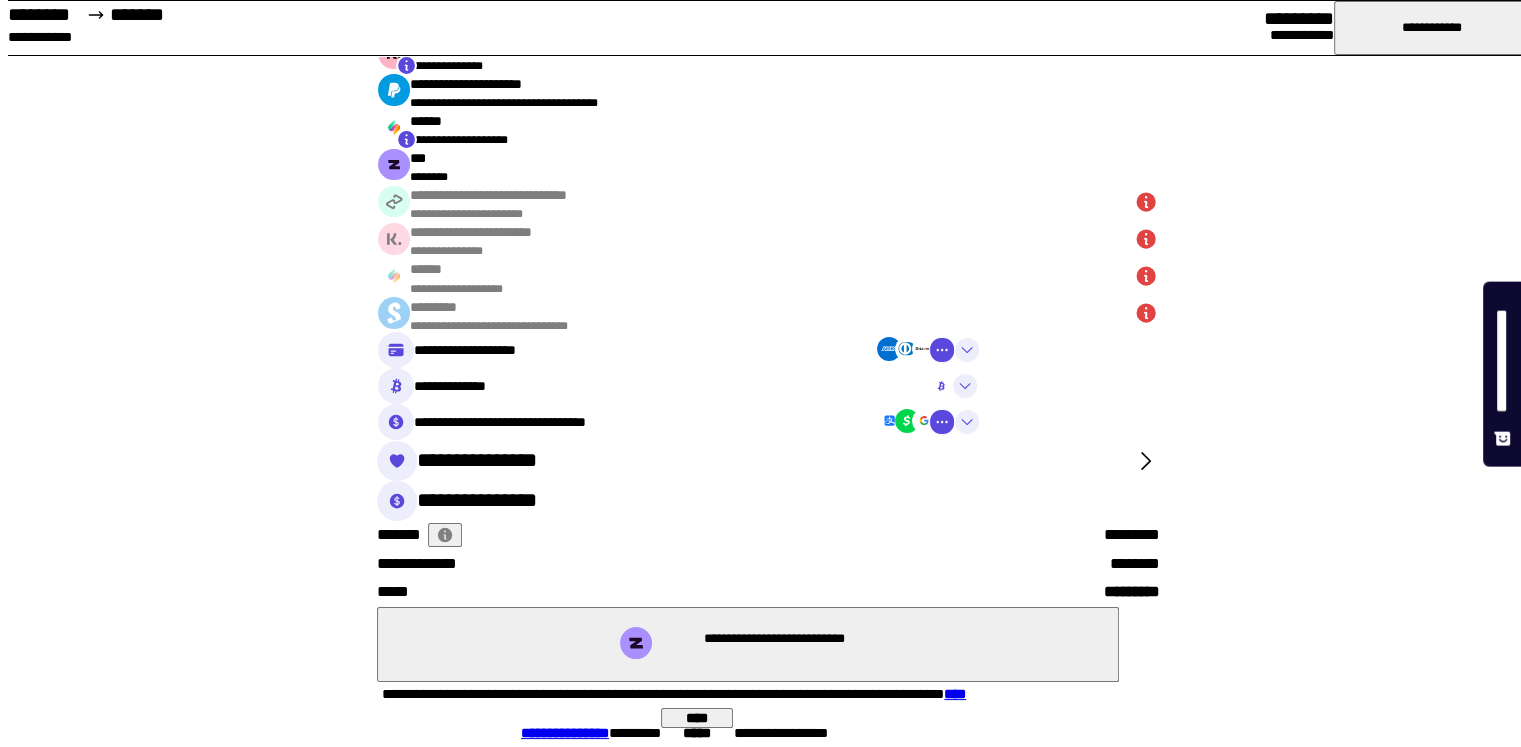 scroll, scrollTop: 2535, scrollLeft: 0, axis: vertical 